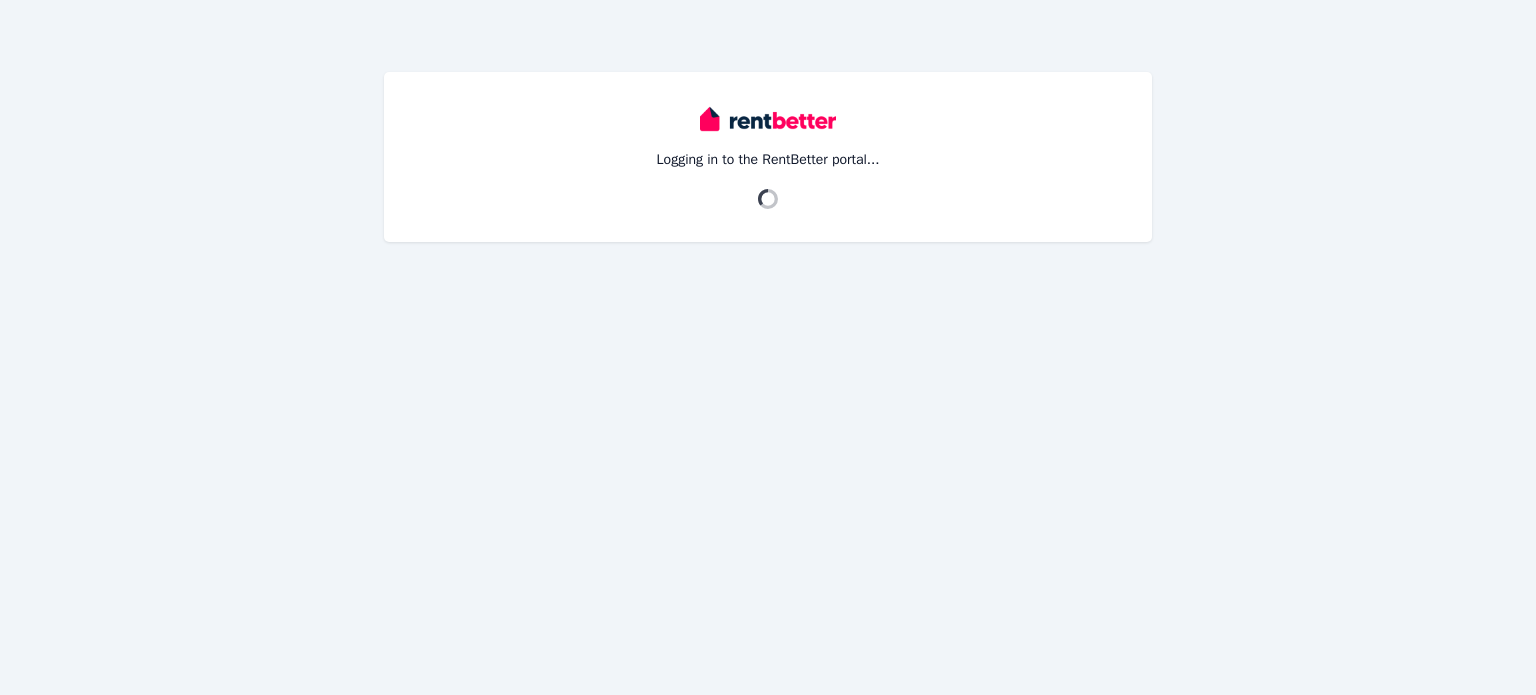 scroll, scrollTop: 0, scrollLeft: 0, axis: both 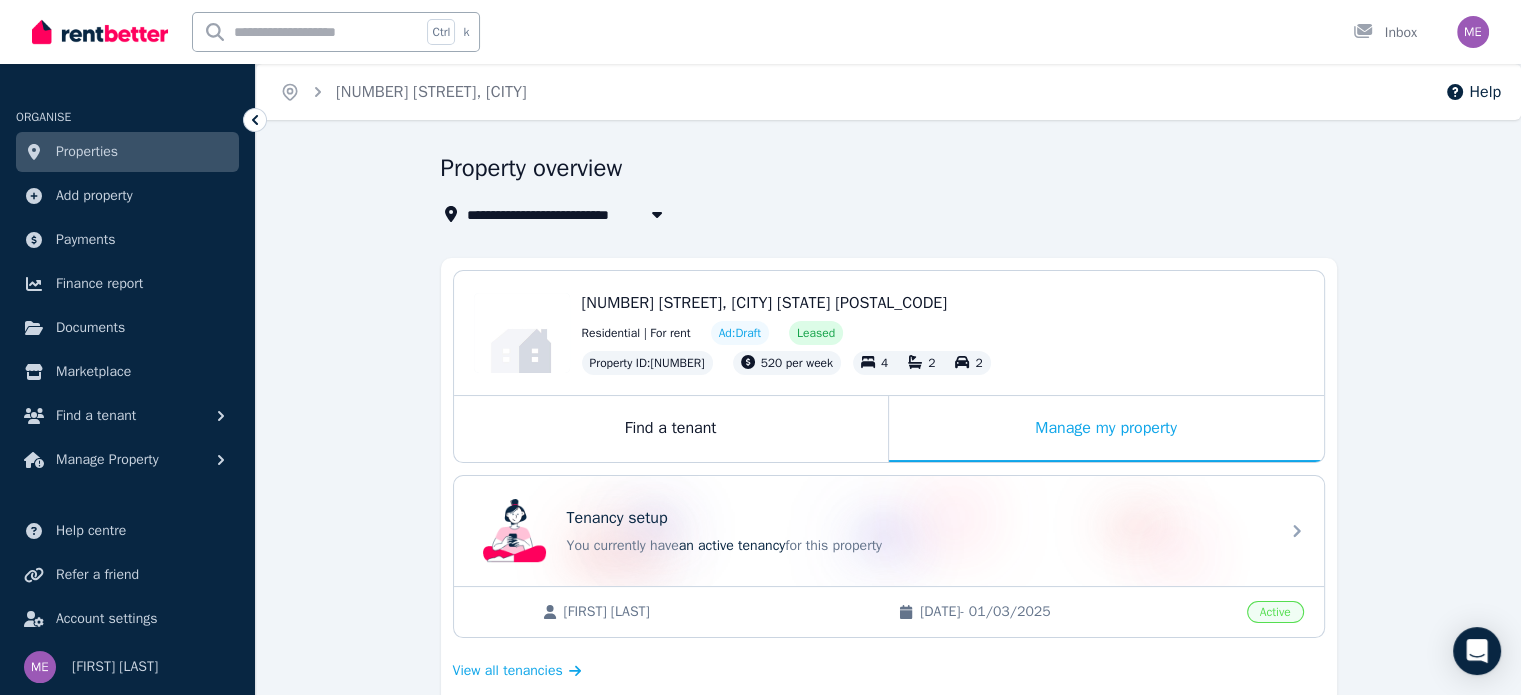 click on "Properties" at bounding box center (87, 152) 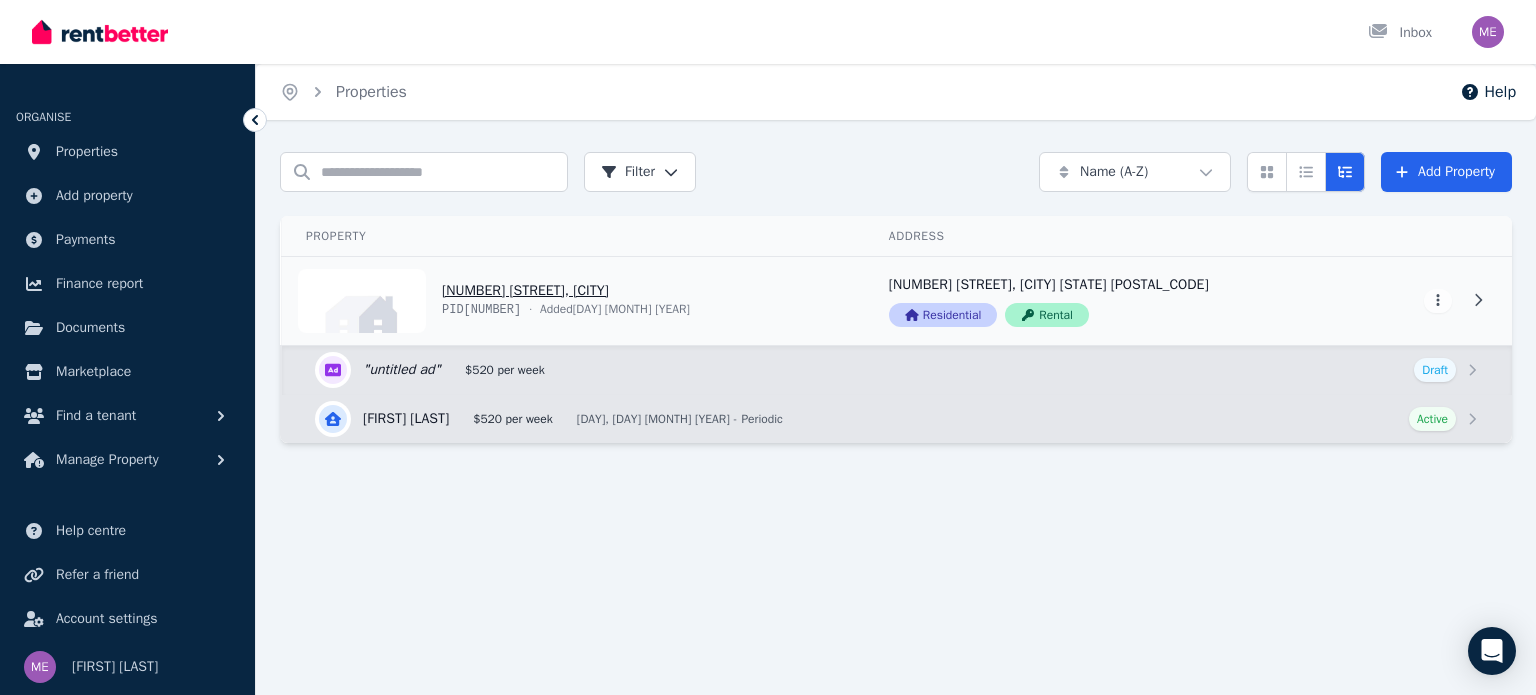 click on "View property details" at bounding box center [573, 301] 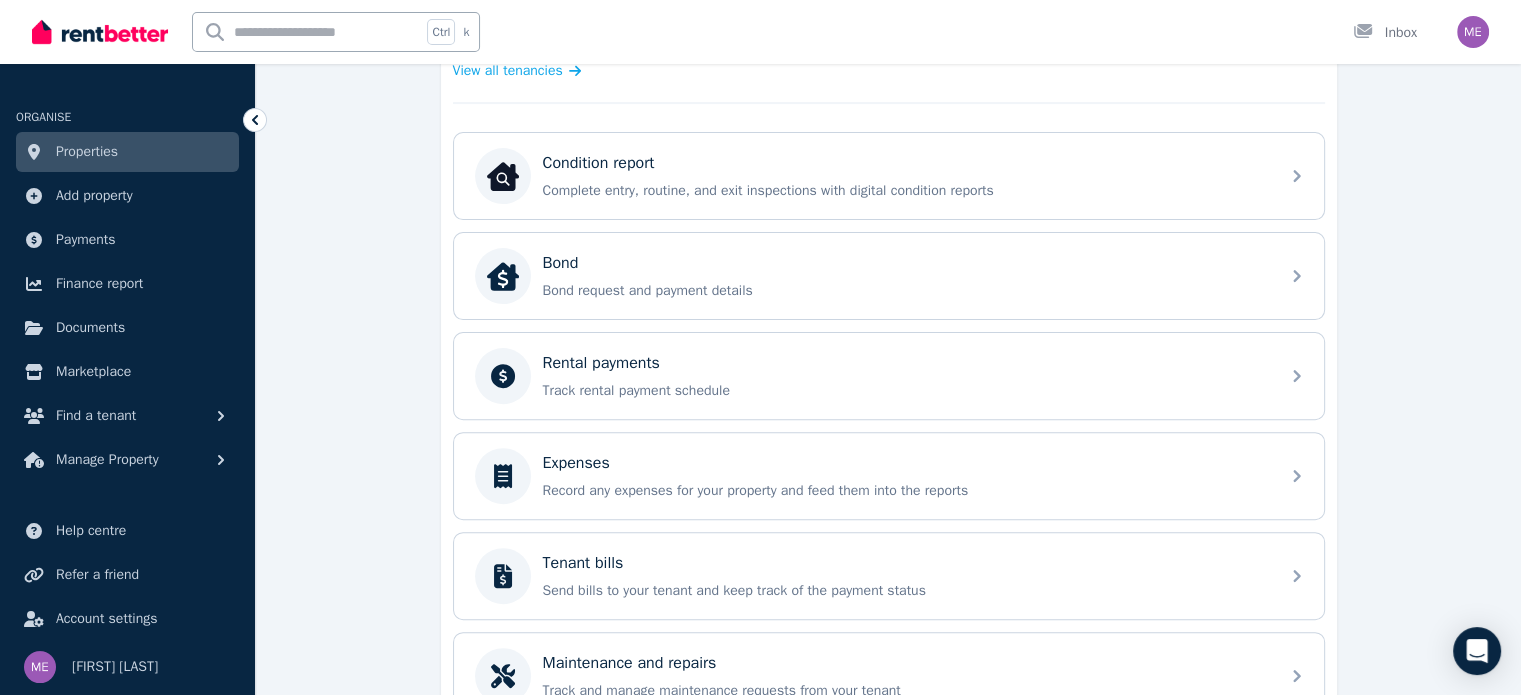 scroll, scrollTop: 700, scrollLeft: 0, axis: vertical 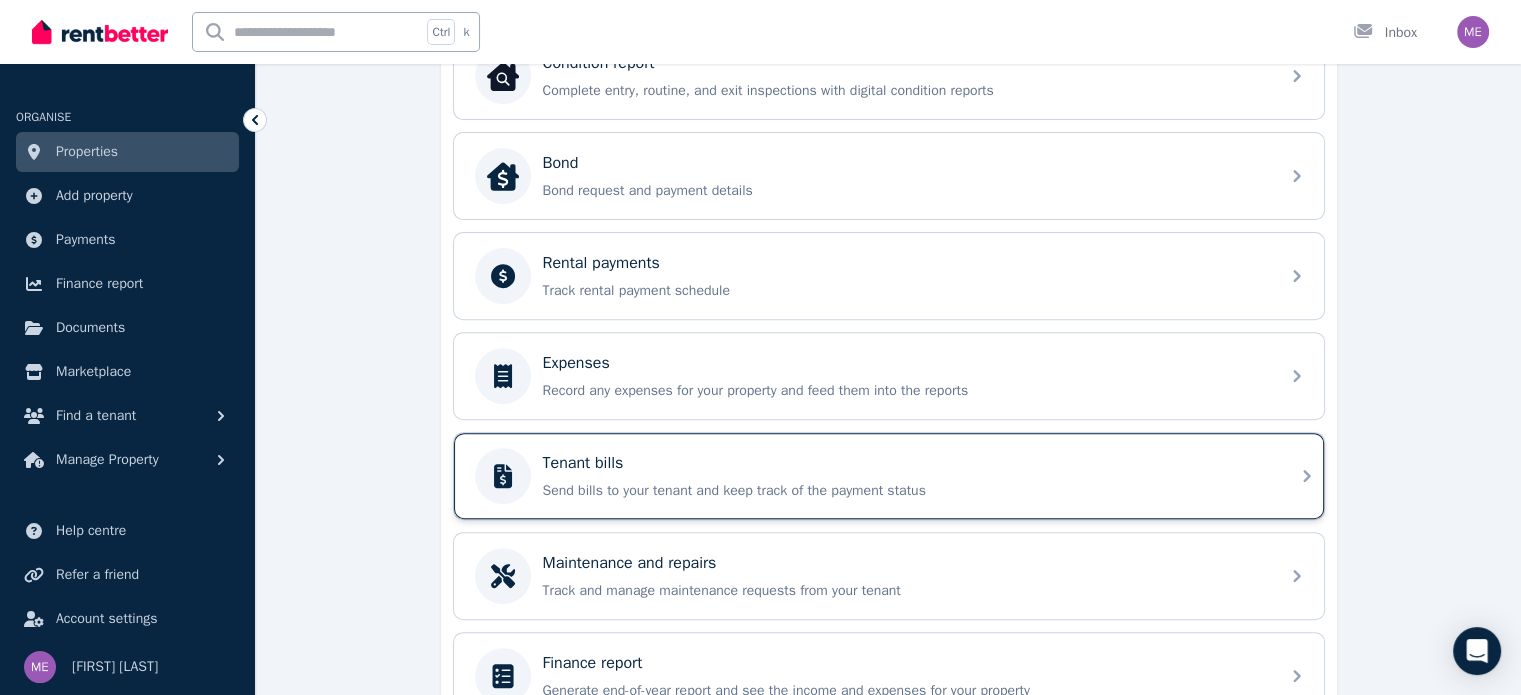 click on "Tenant bills Send bills to your tenant and keep track of the payment status" at bounding box center (871, 476) 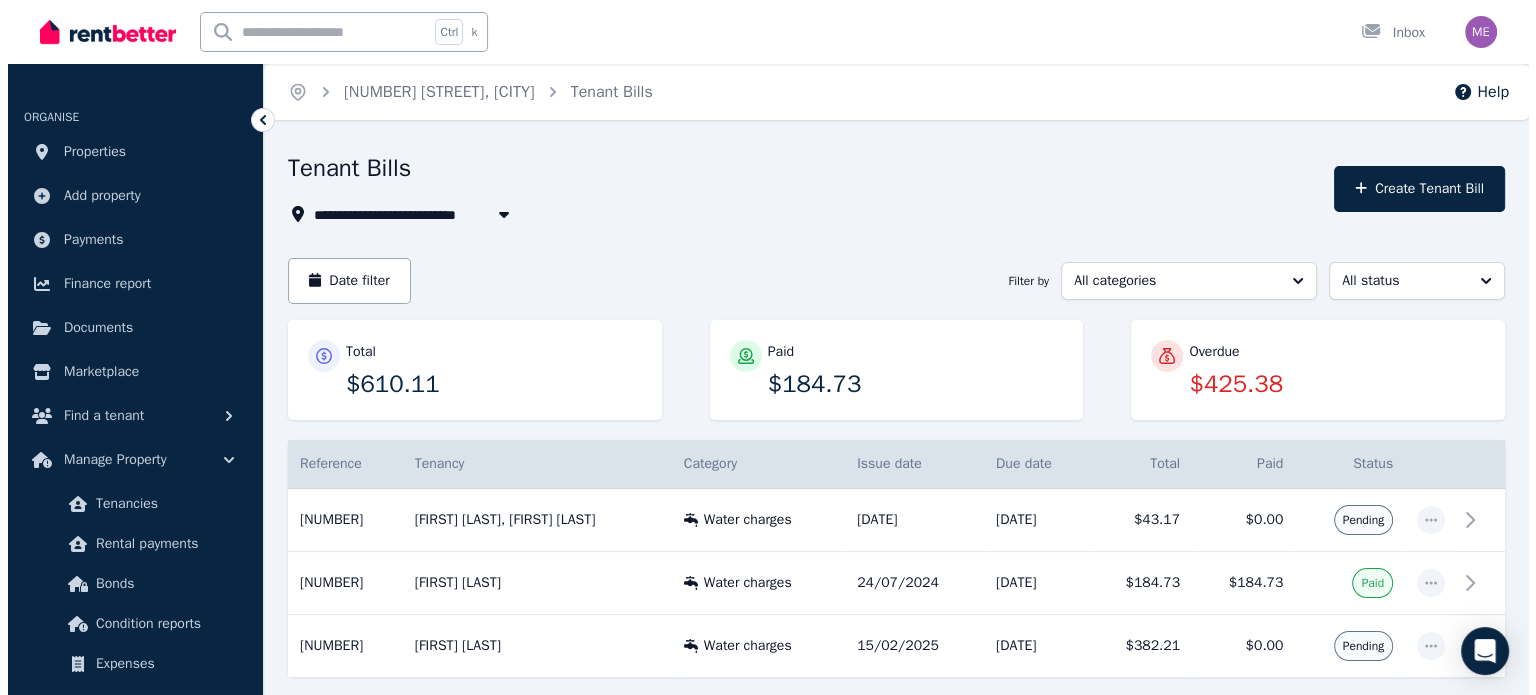 scroll, scrollTop: 88, scrollLeft: 0, axis: vertical 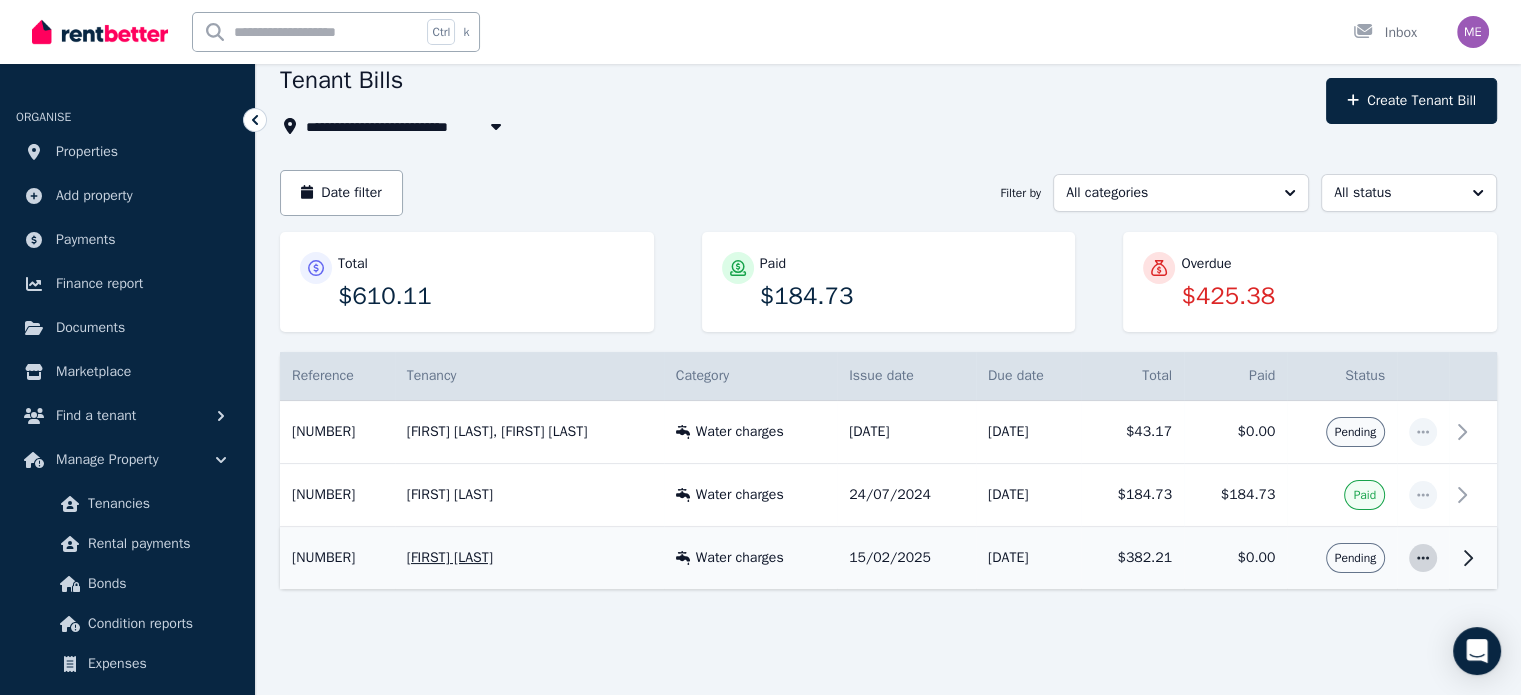 click 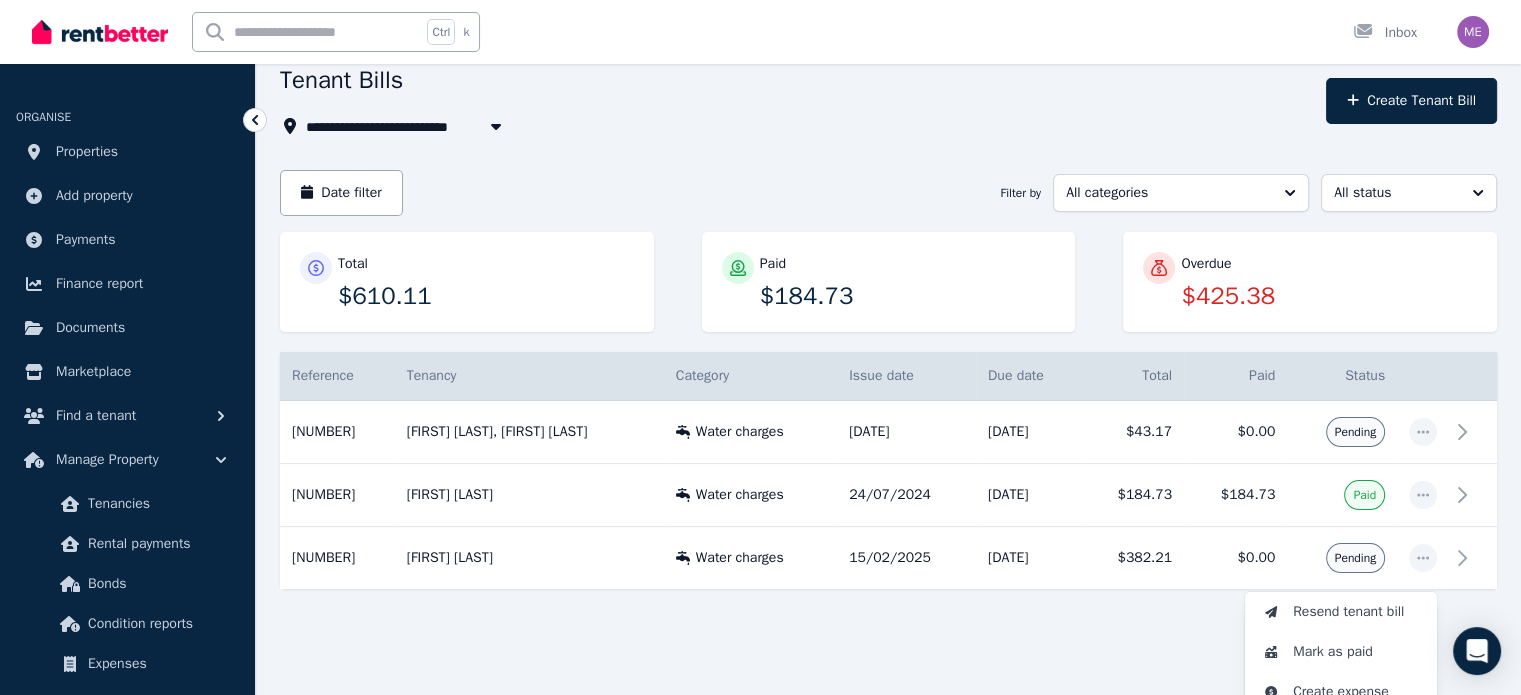 click at bounding box center (888, 643) 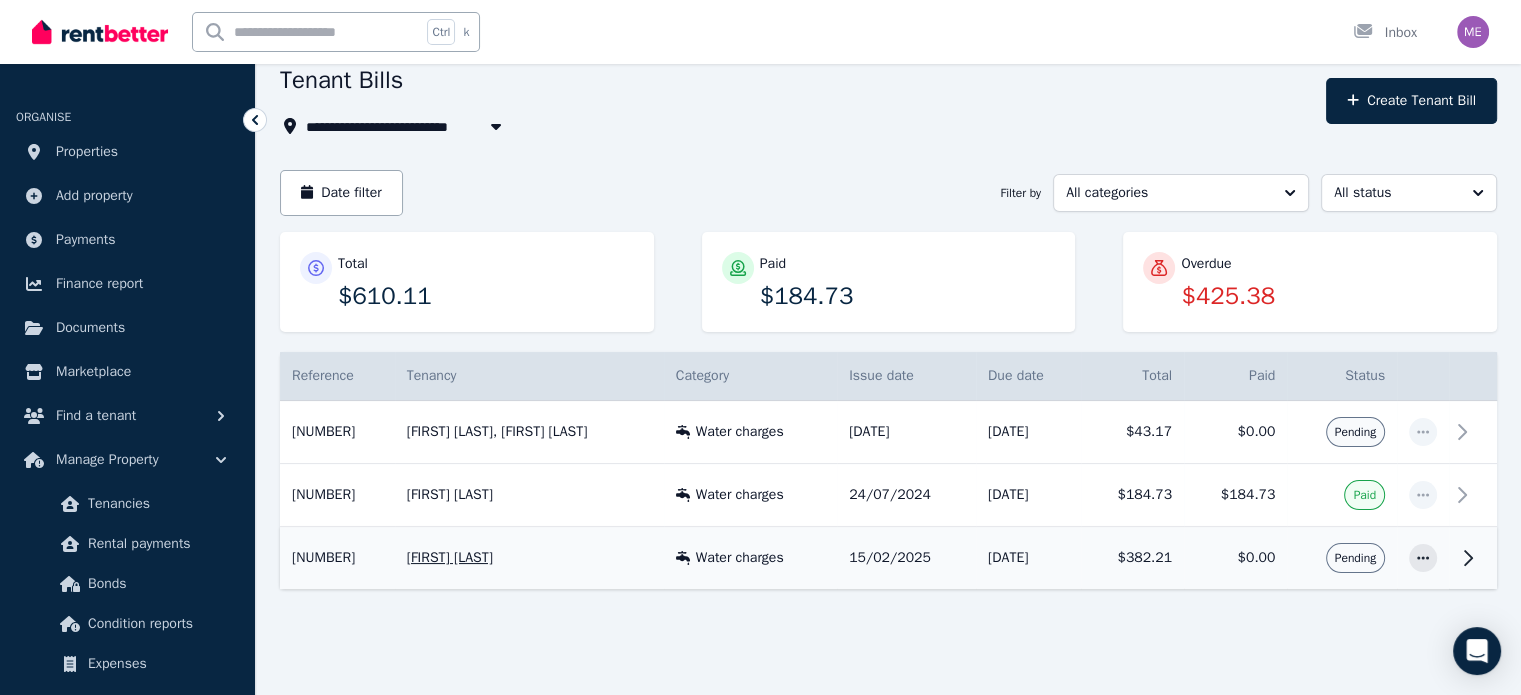 click on "[FIRST] [LAST]" at bounding box center (529, 558) 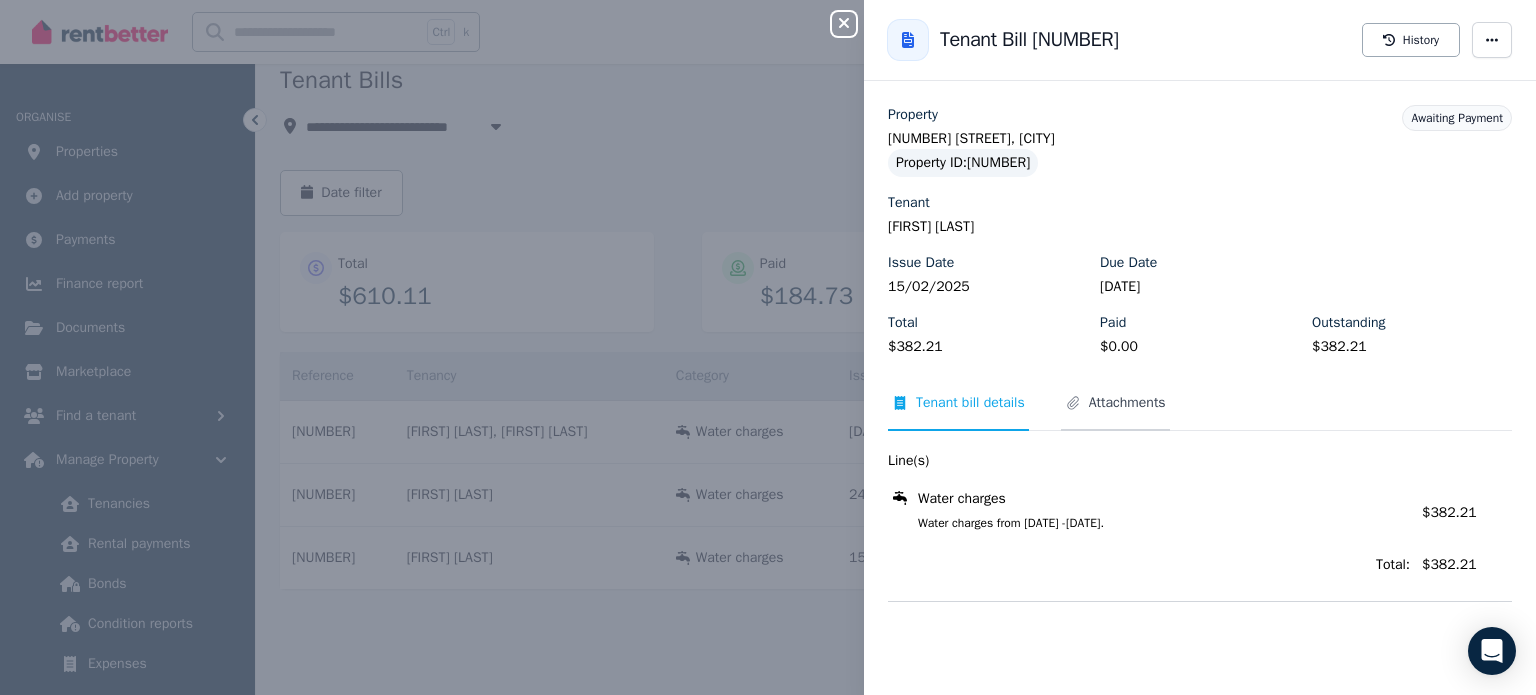 click on "Attachments" at bounding box center (1127, 403) 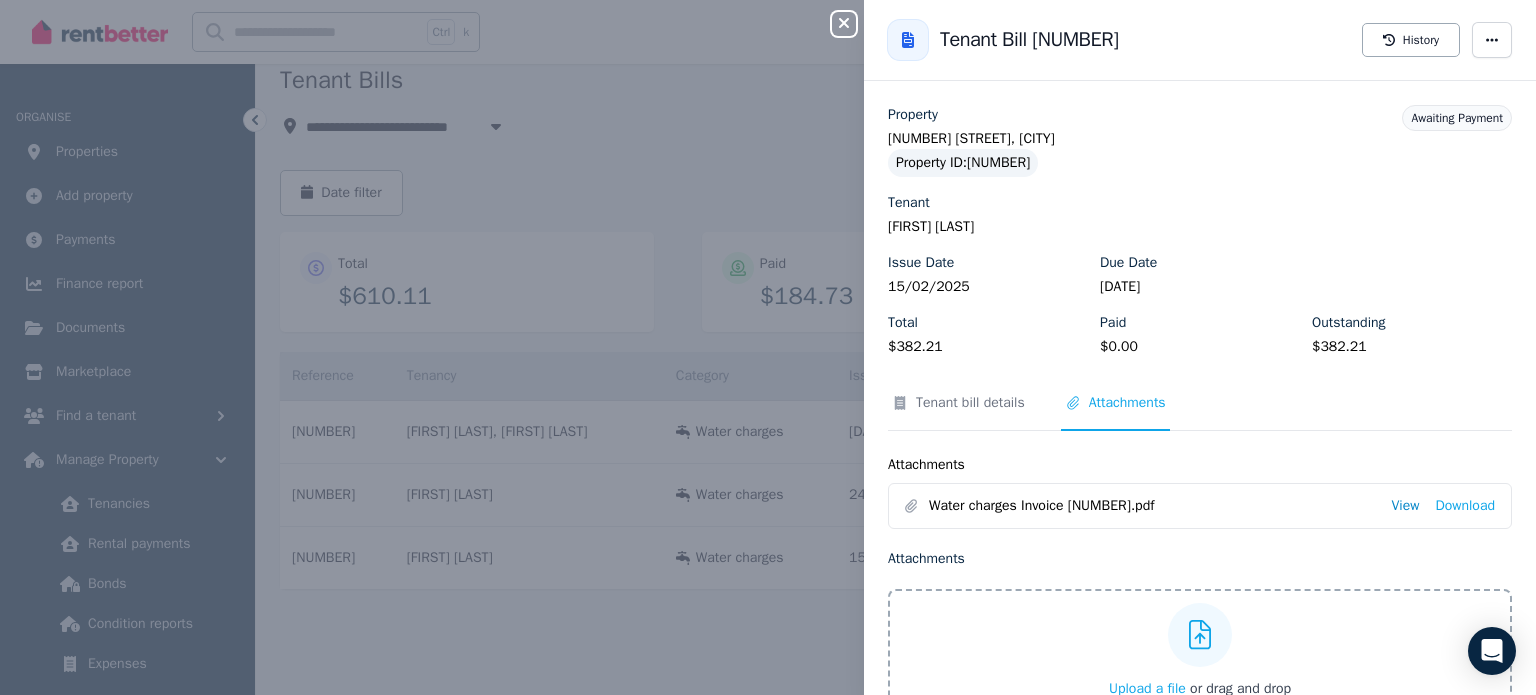 click on "View" at bounding box center [1405, 506] 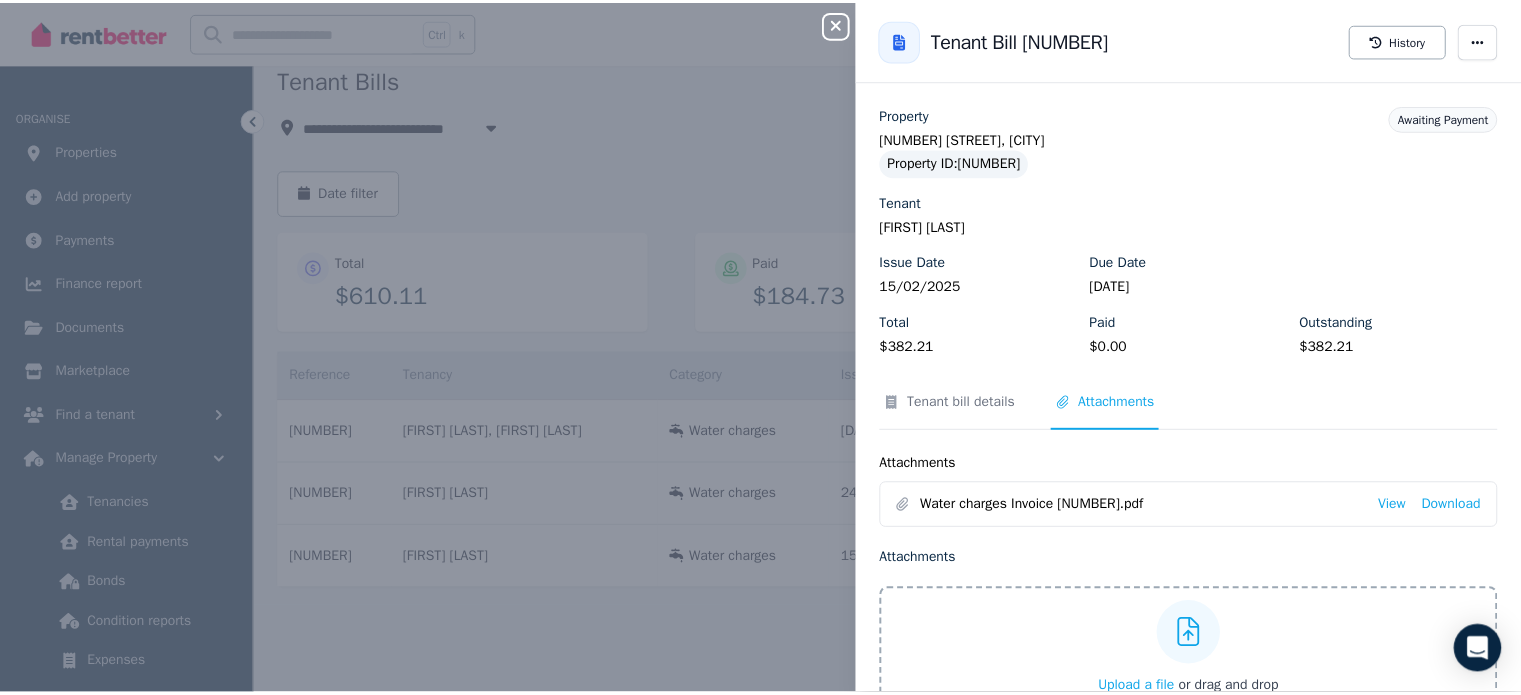 scroll, scrollTop: 0, scrollLeft: 0, axis: both 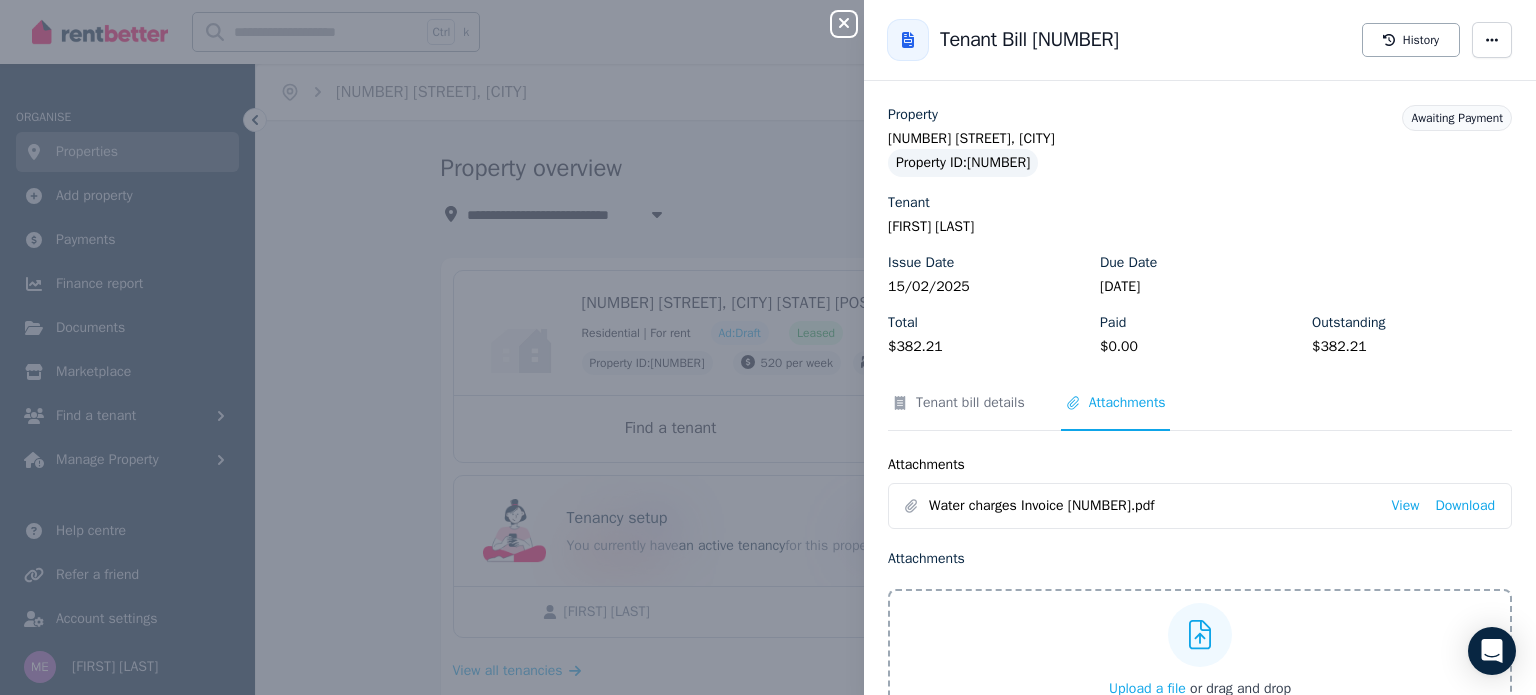 click on "Close panel" at bounding box center (852, 18) 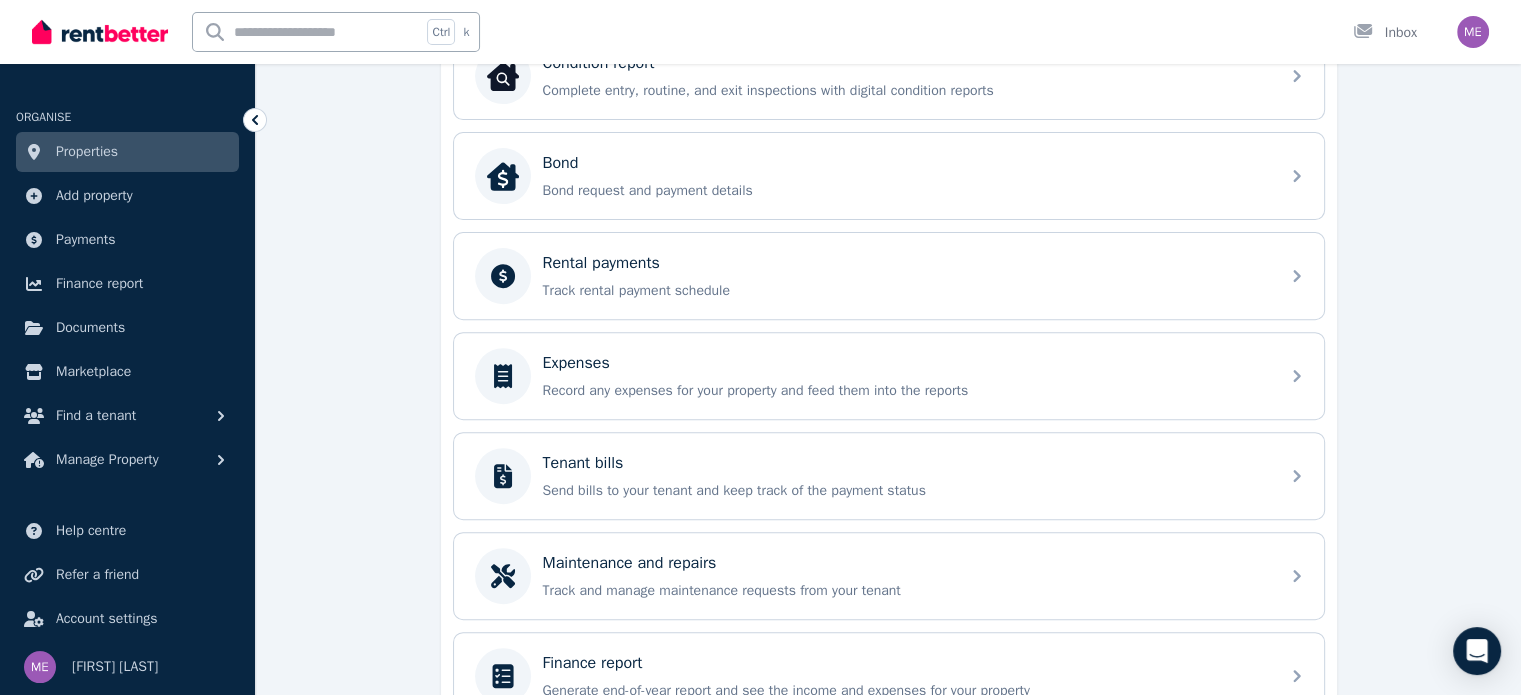 scroll, scrollTop: 800, scrollLeft: 0, axis: vertical 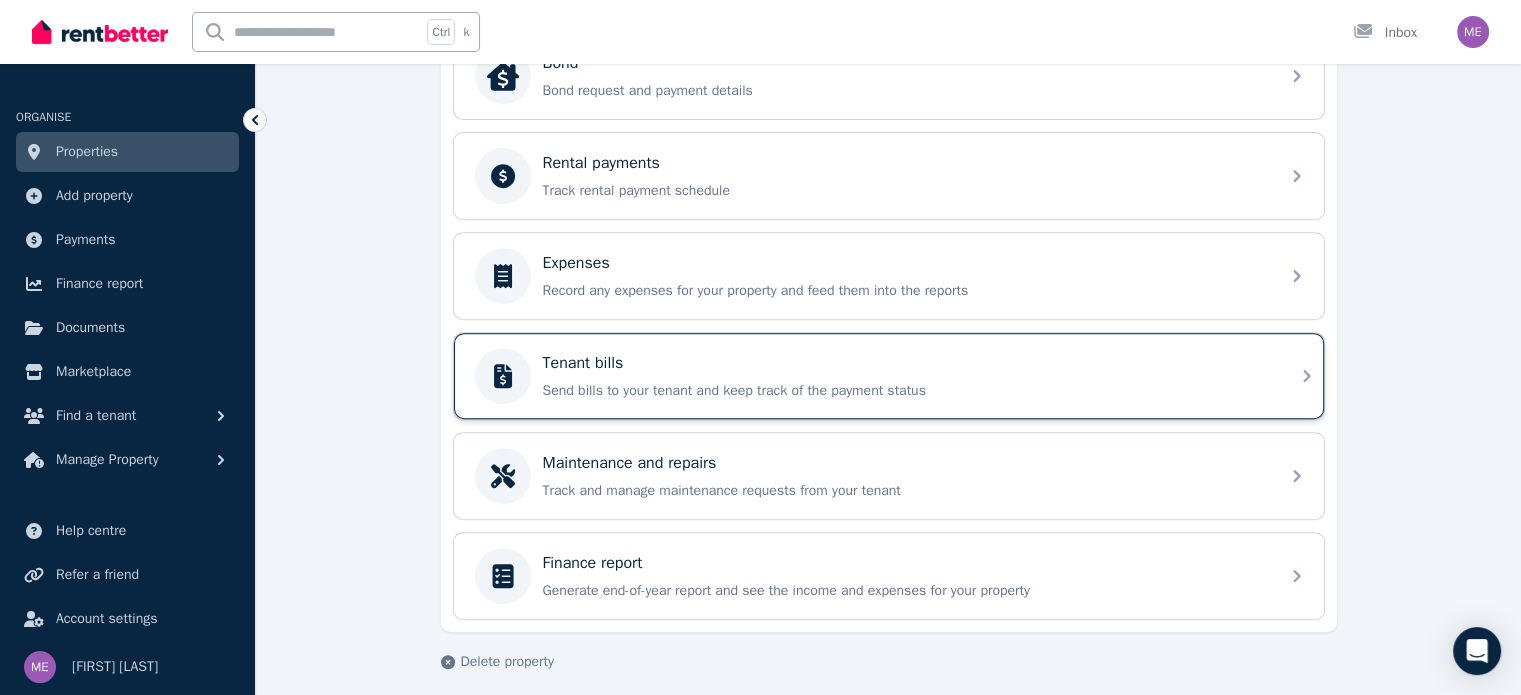 click on "Tenant bills" at bounding box center [583, 363] 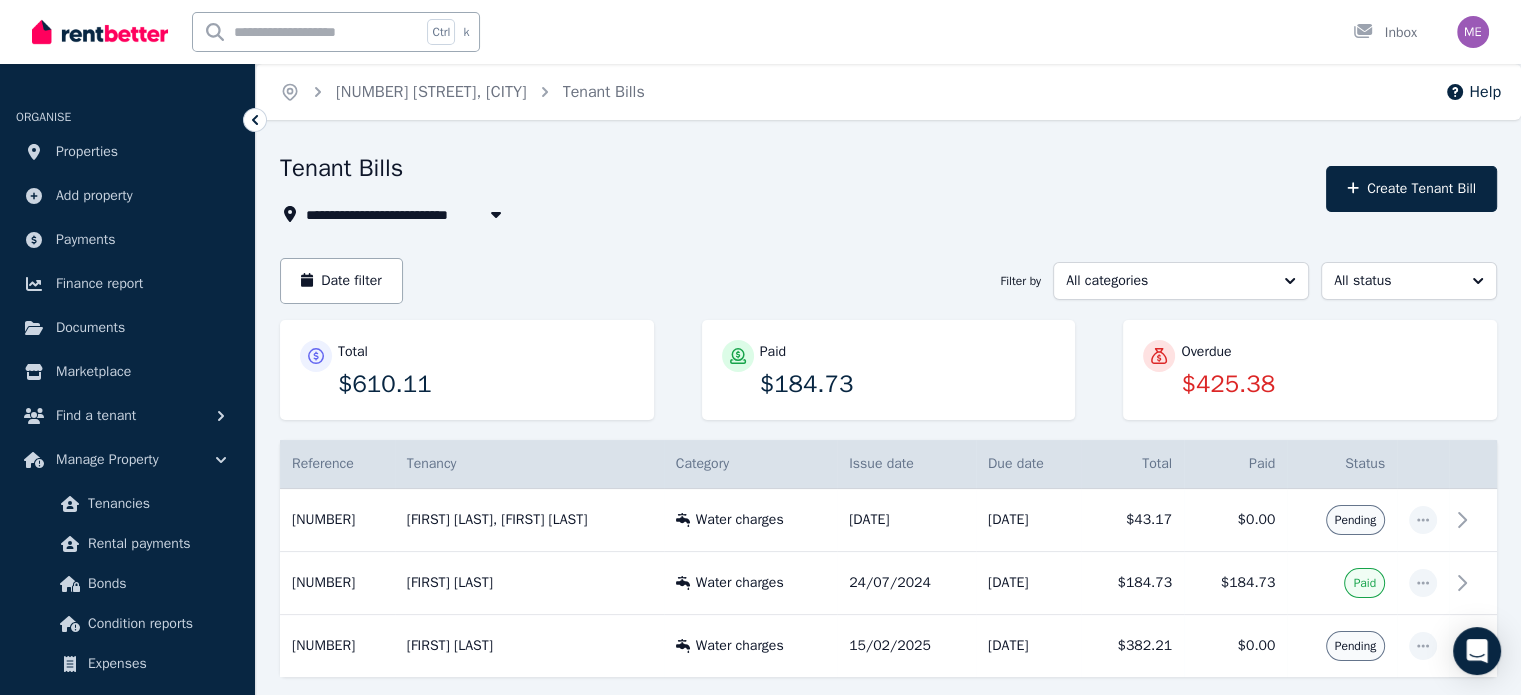 scroll, scrollTop: 88, scrollLeft: 0, axis: vertical 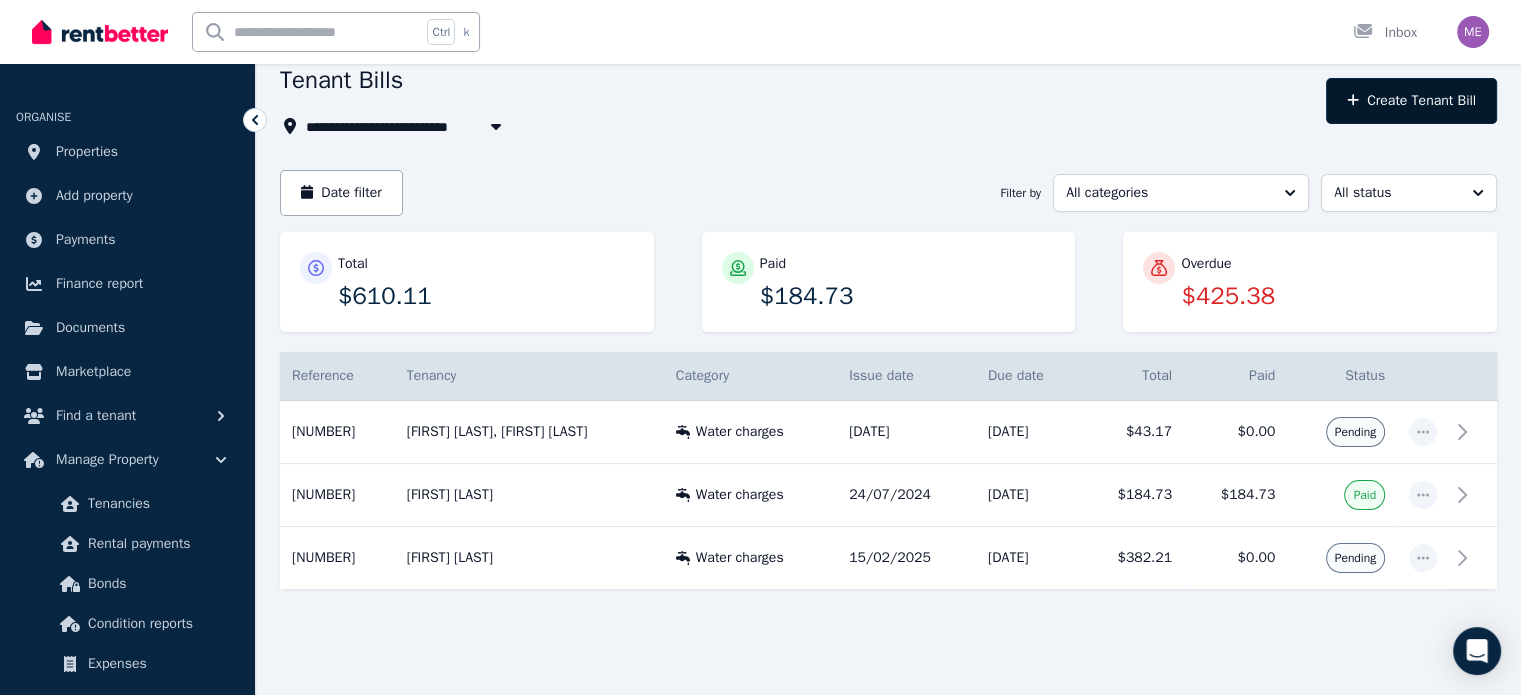 click 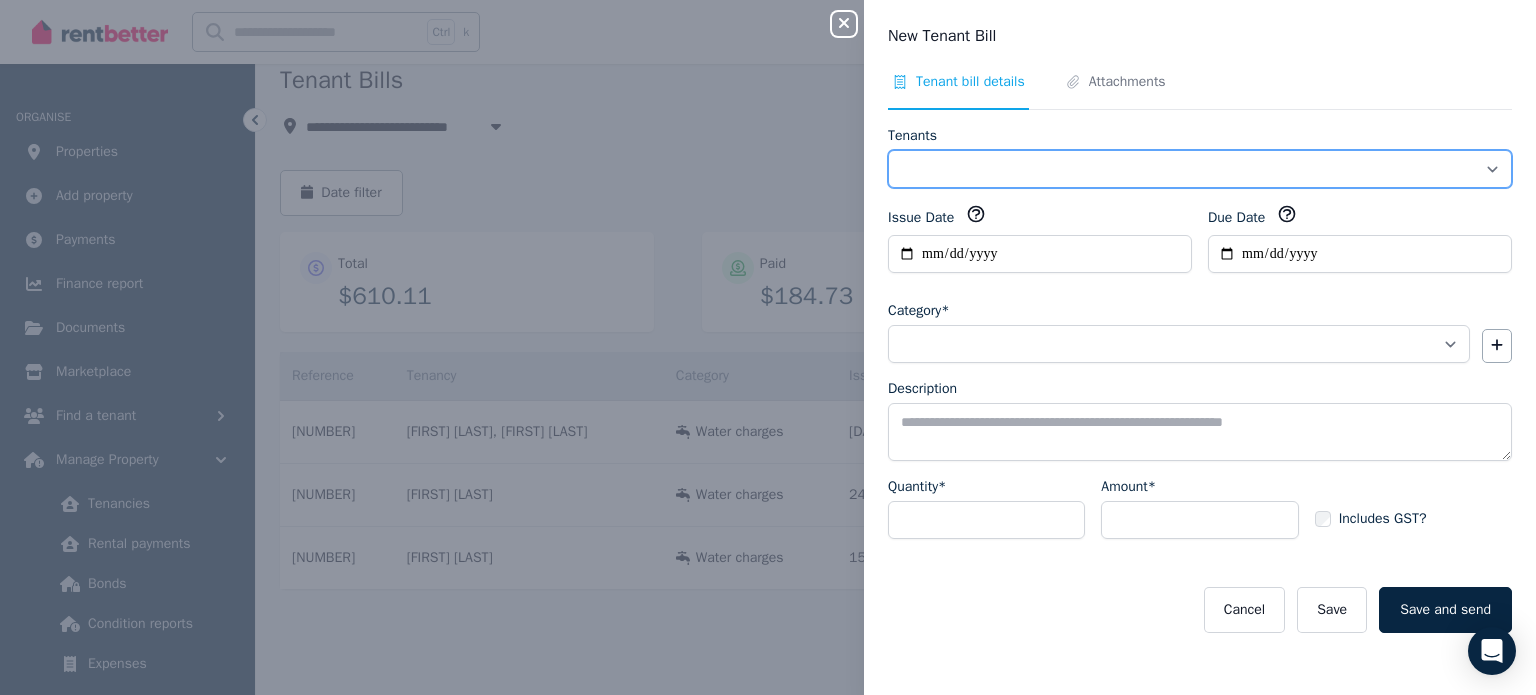 click on "**********" at bounding box center [1200, 169] 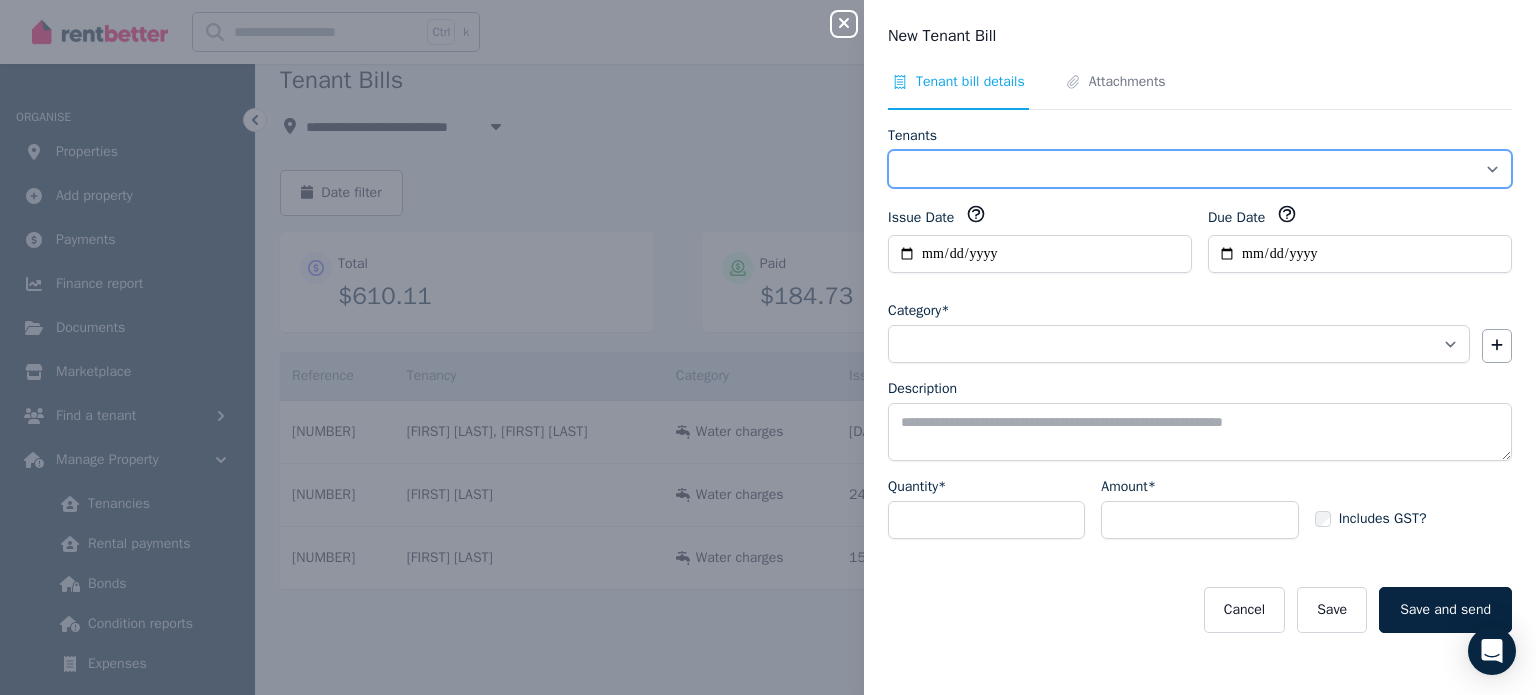 select on "**********" 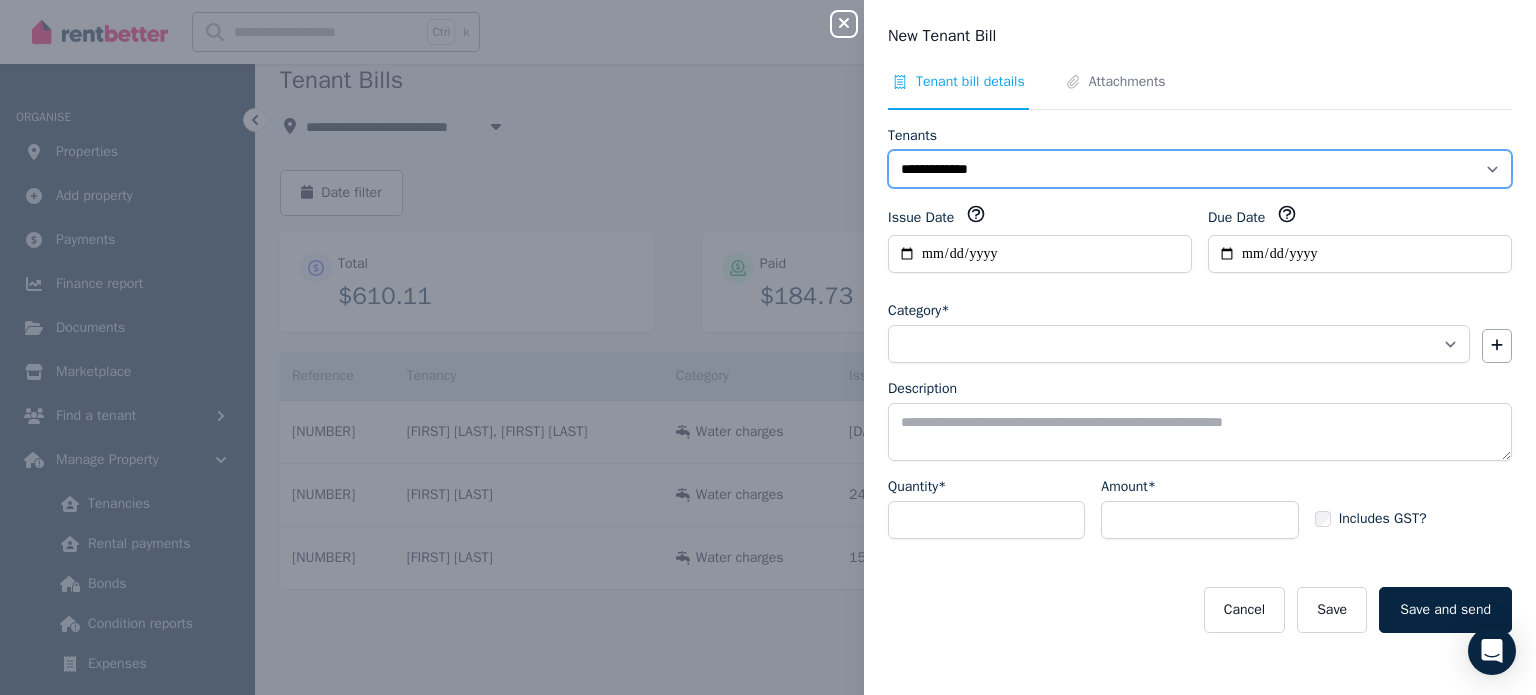 click on "**********" at bounding box center [1200, 169] 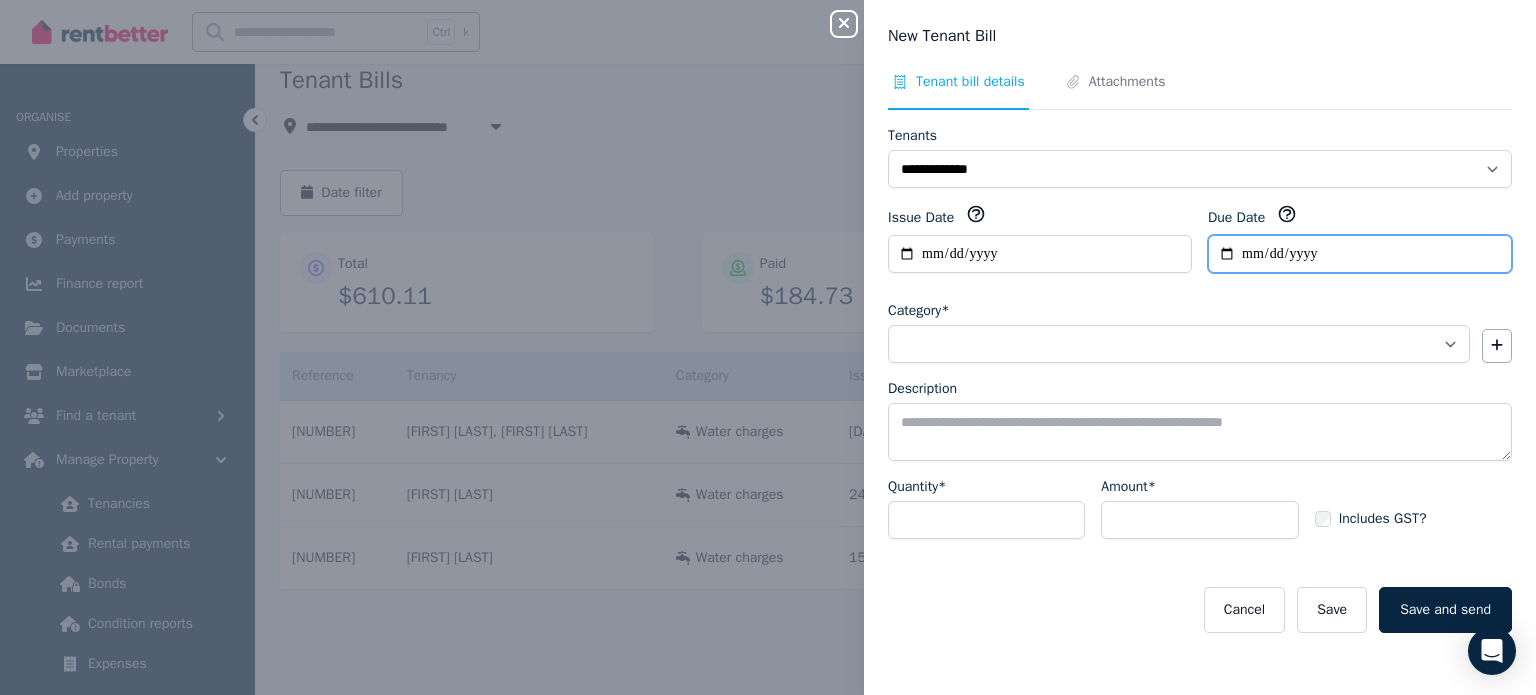 click on "Due Date" at bounding box center (1360, 254) 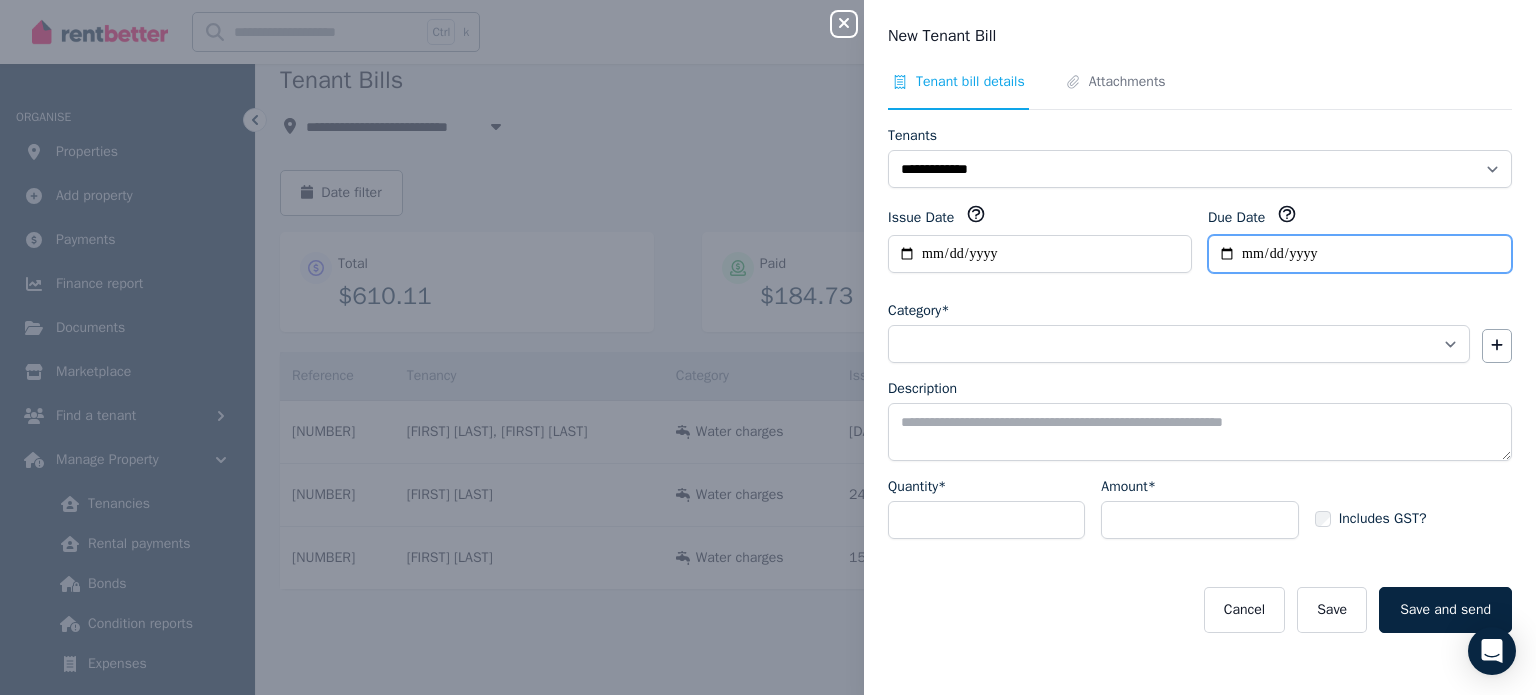 type on "**********" 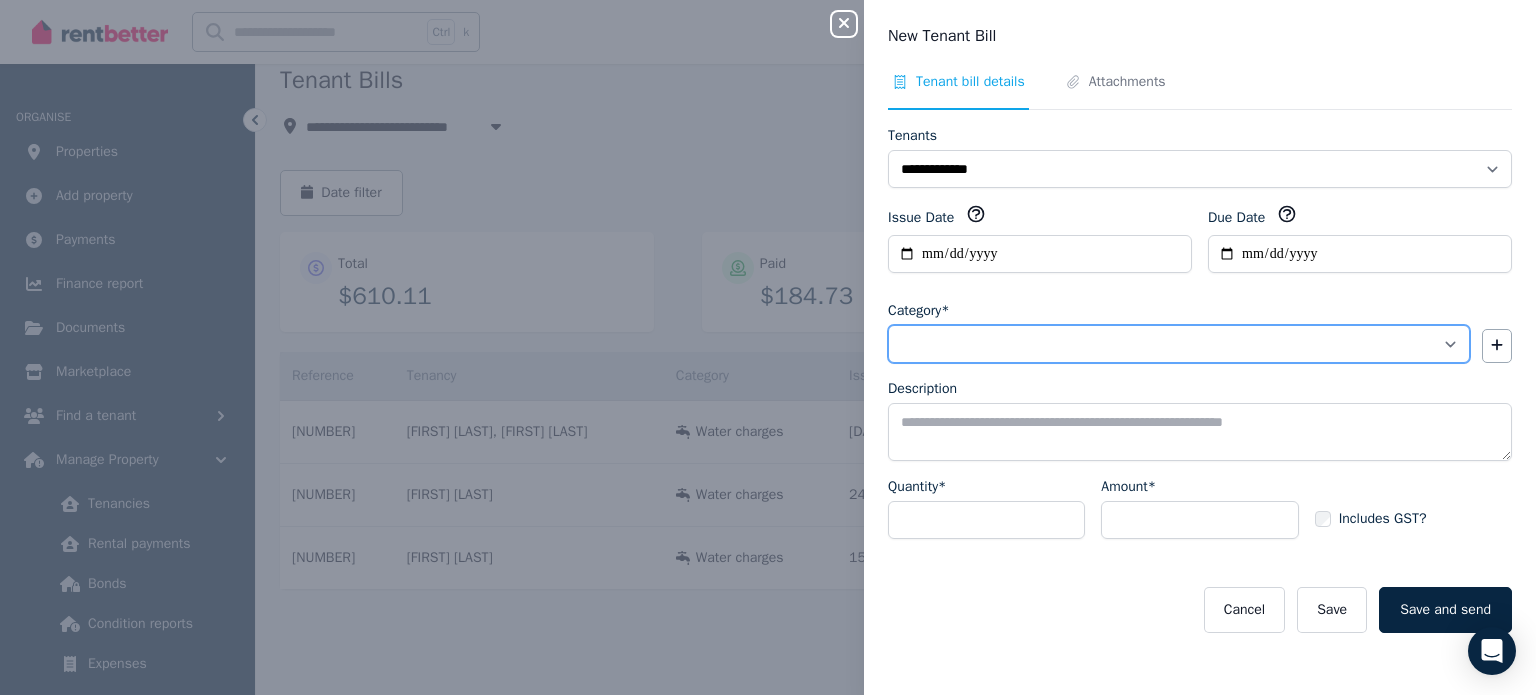 click on "**********" at bounding box center [1179, 344] 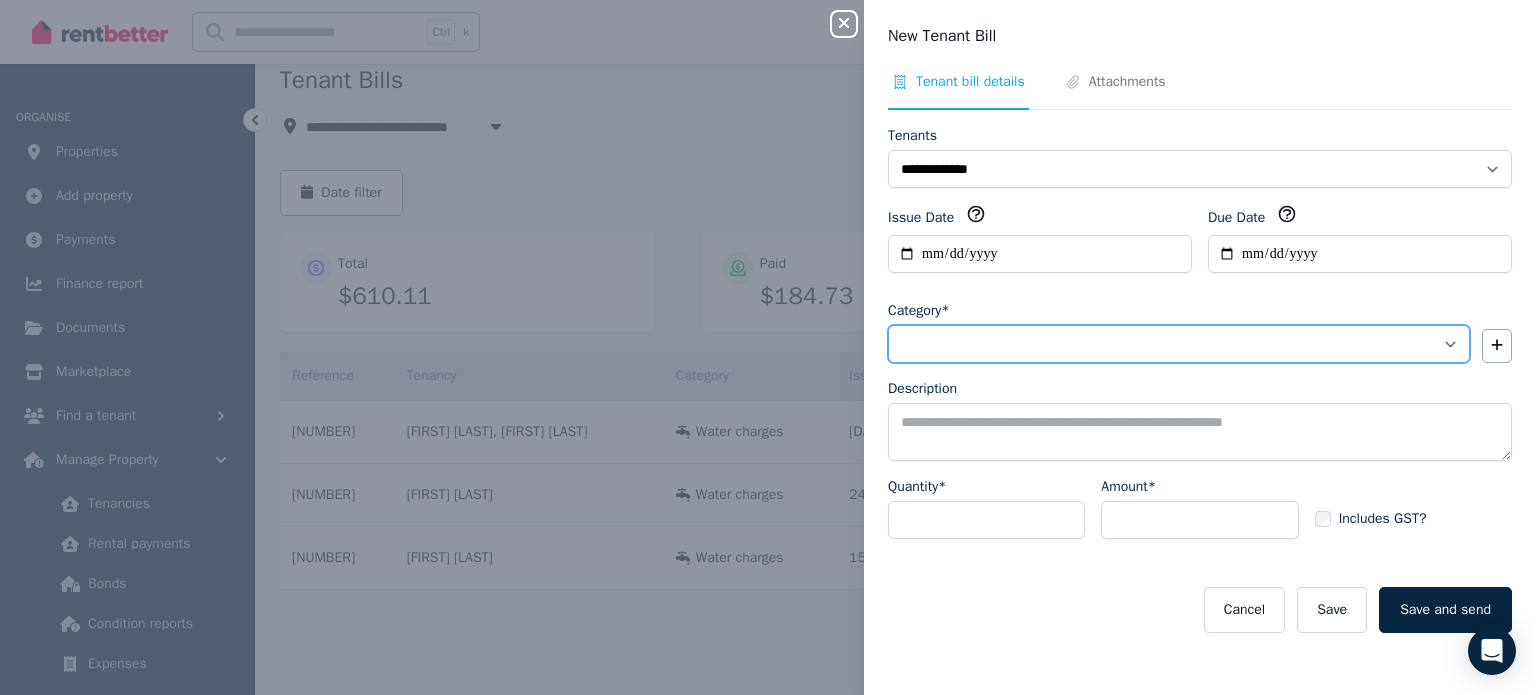 select on "**********" 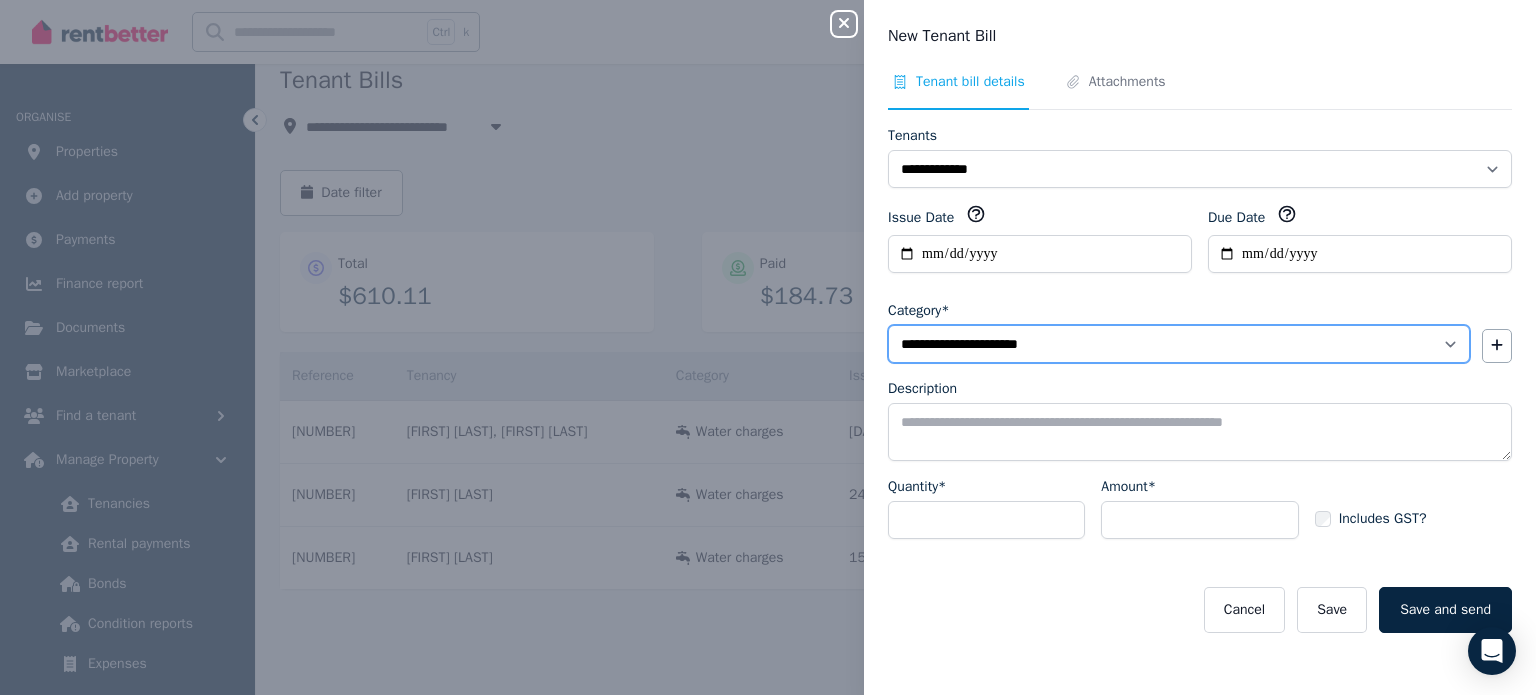 click on "**********" at bounding box center (1179, 344) 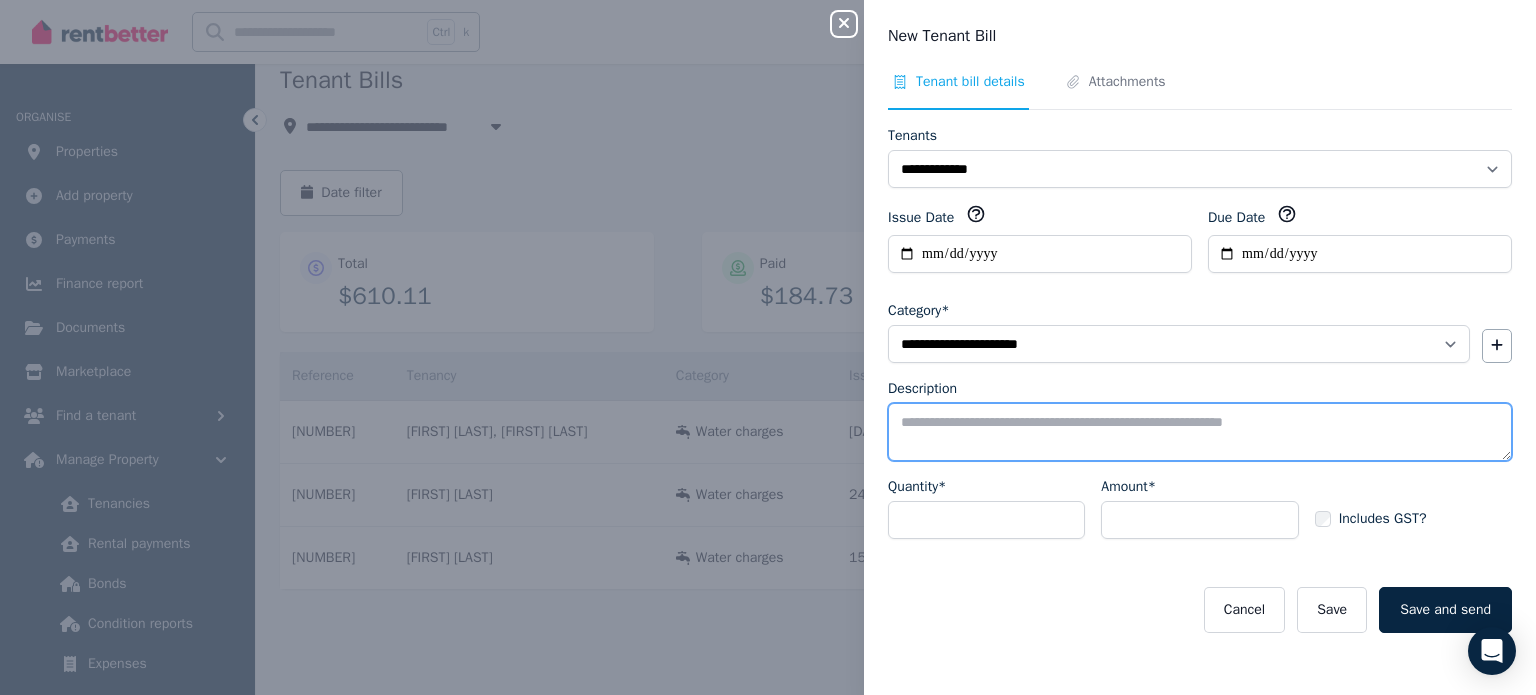 click on "Description" at bounding box center (1200, 432) 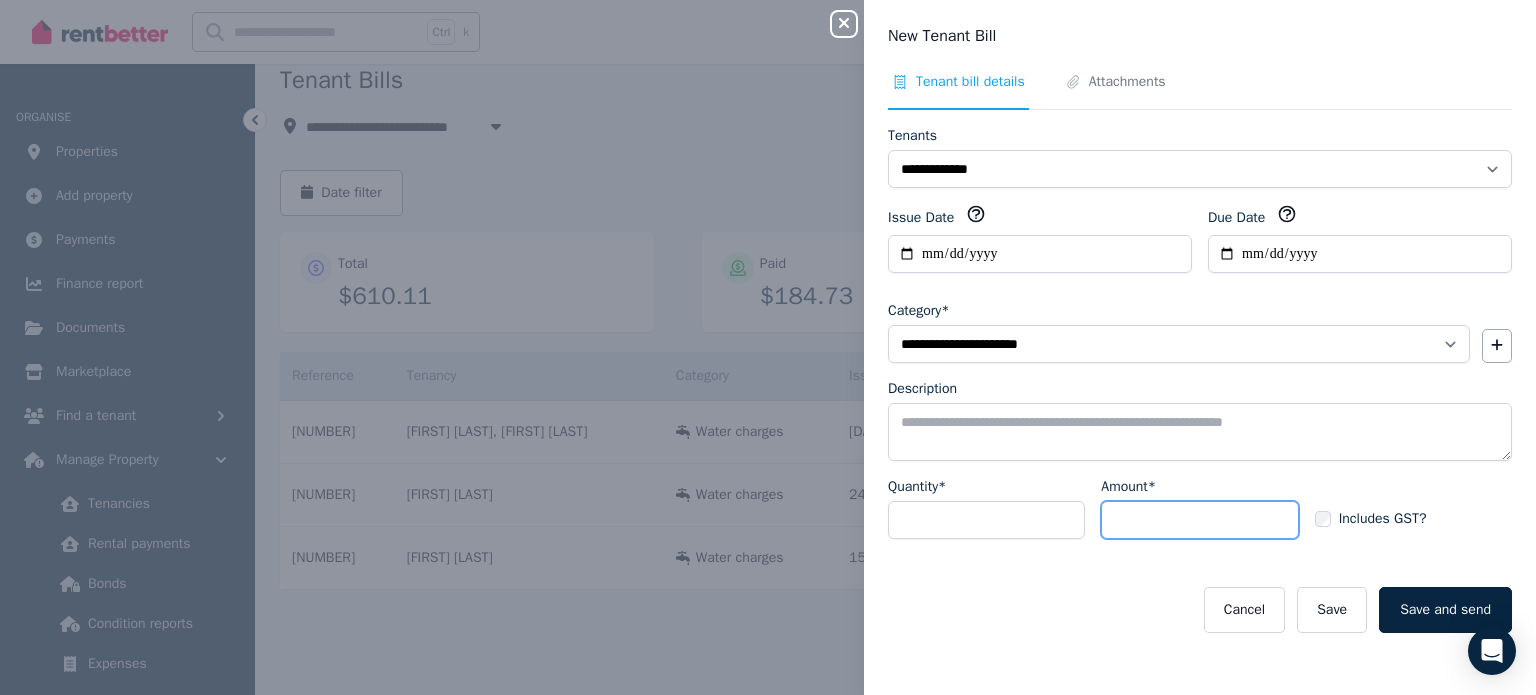 click on "Amount*" at bounding box center (1199, 520) 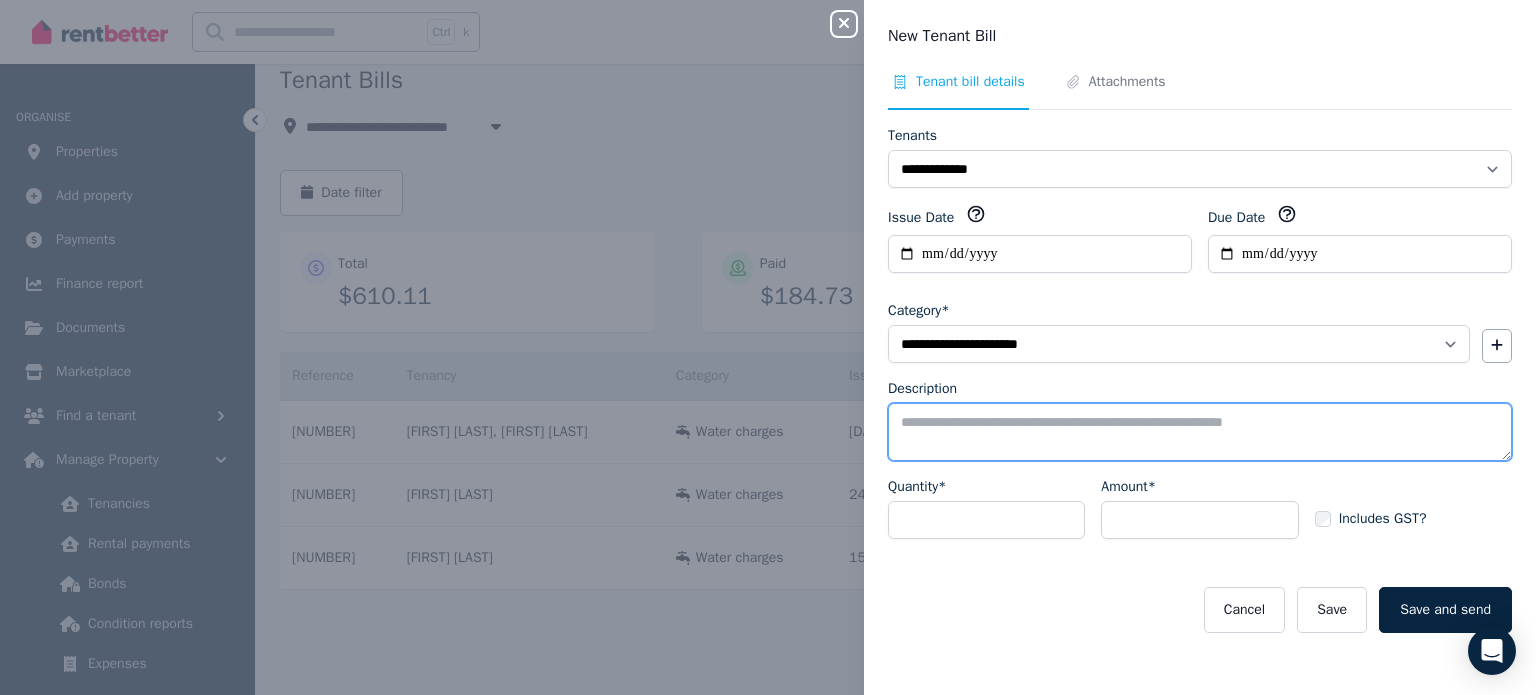 click on "Description" at bounding box center (1200, 432) 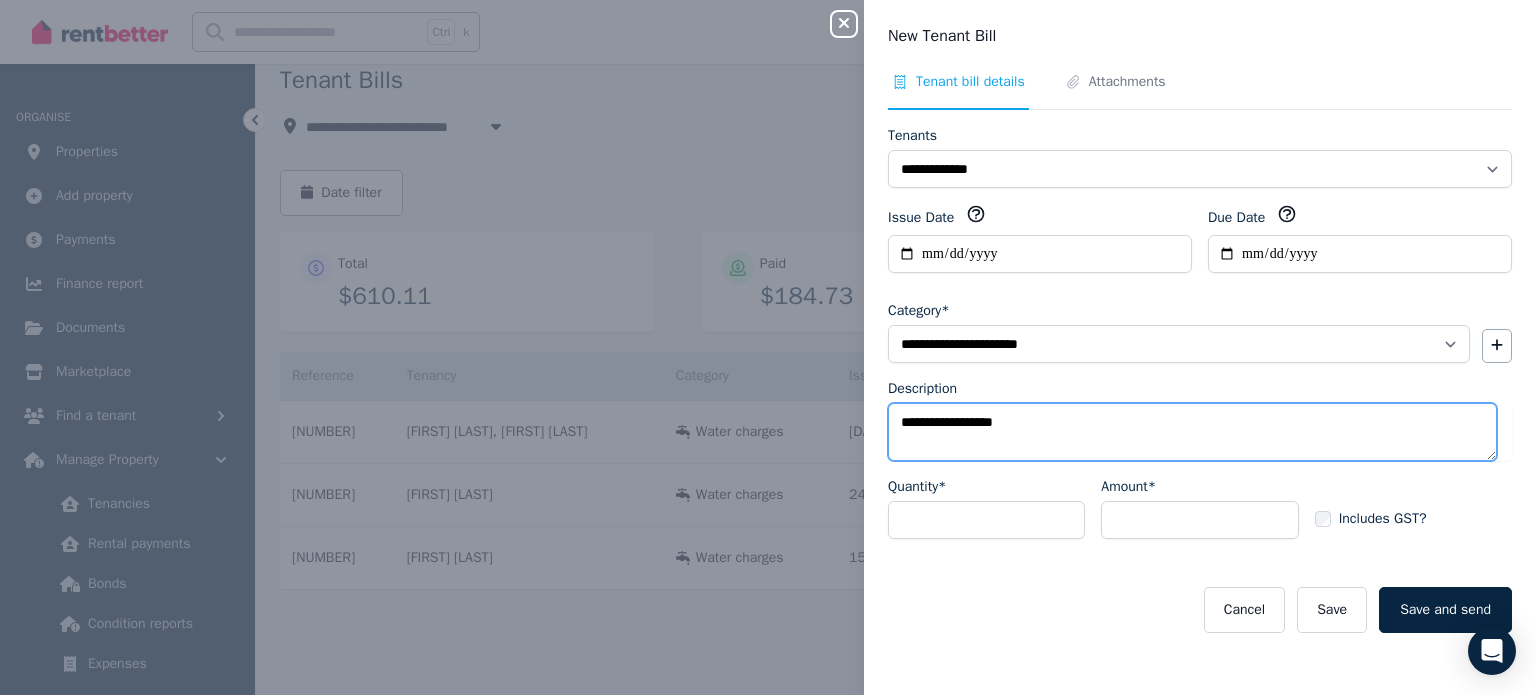 click on "**********" at bounding box center (1192, 432) 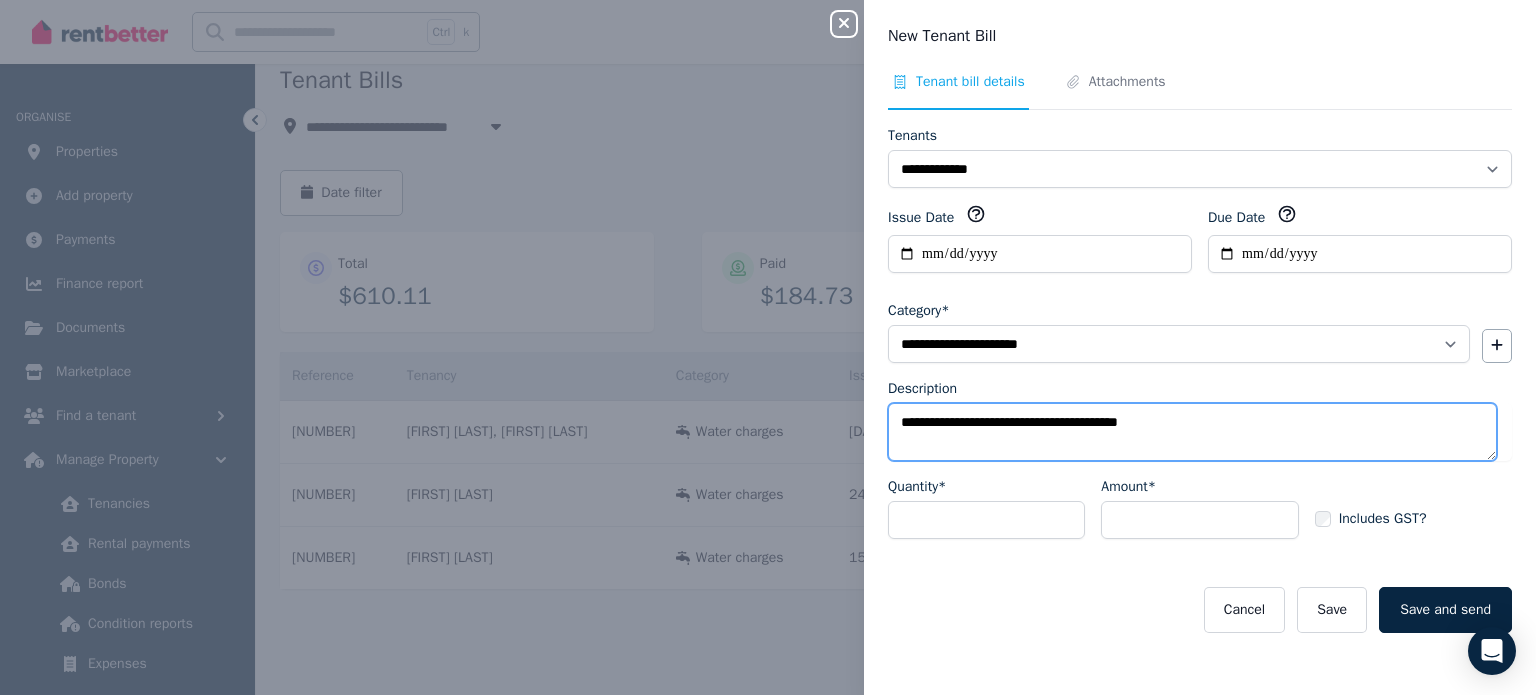 type on "**********" 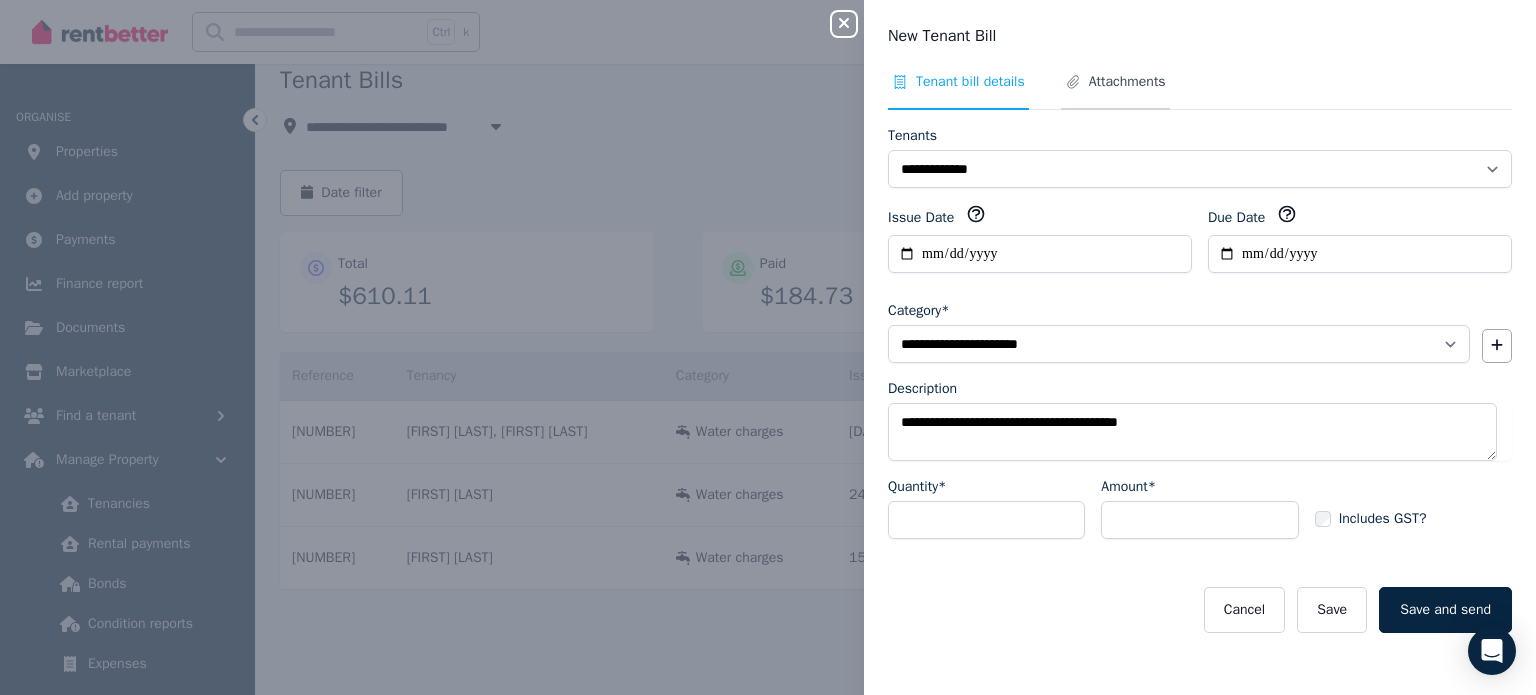 click on "Attachments" at bounding box center (1127, 82) 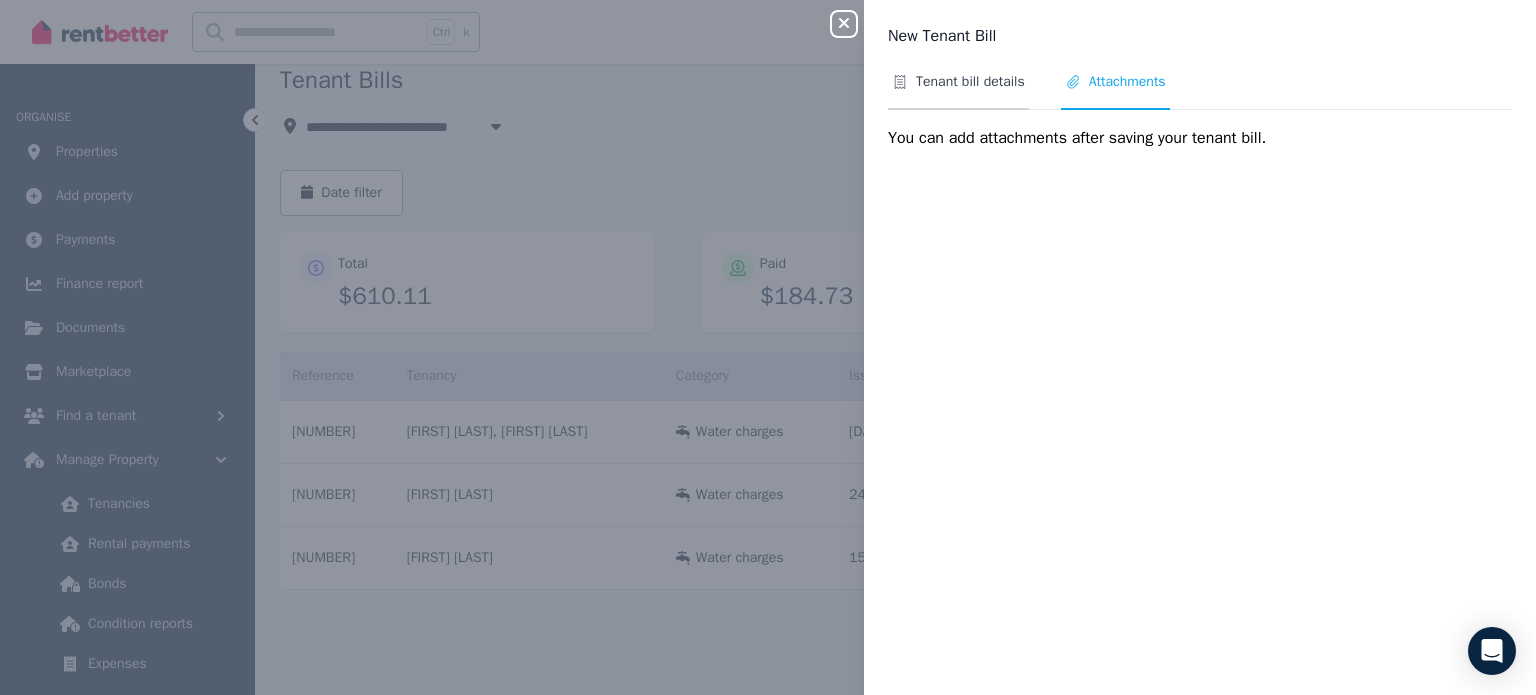 click on "Tenant bill details" at bounding box center [970, 82] 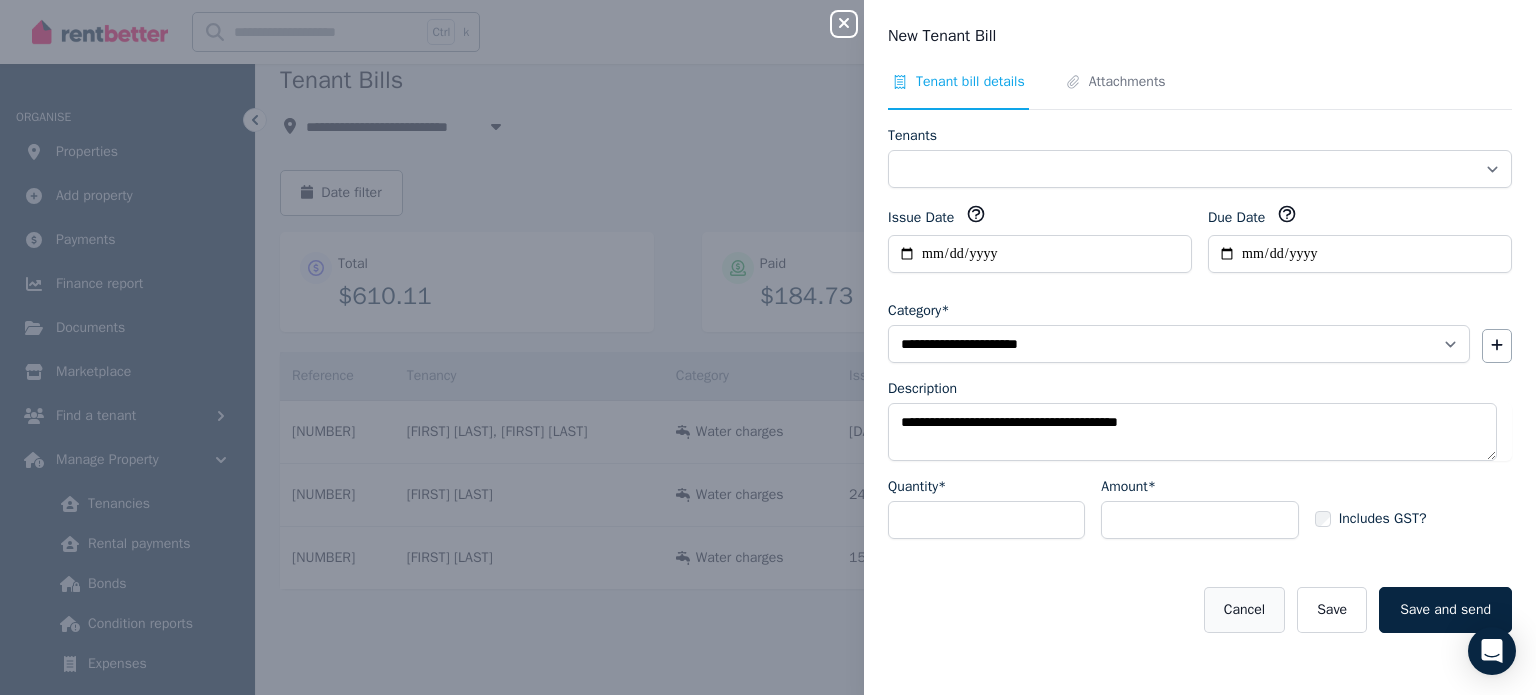 select on "**********" 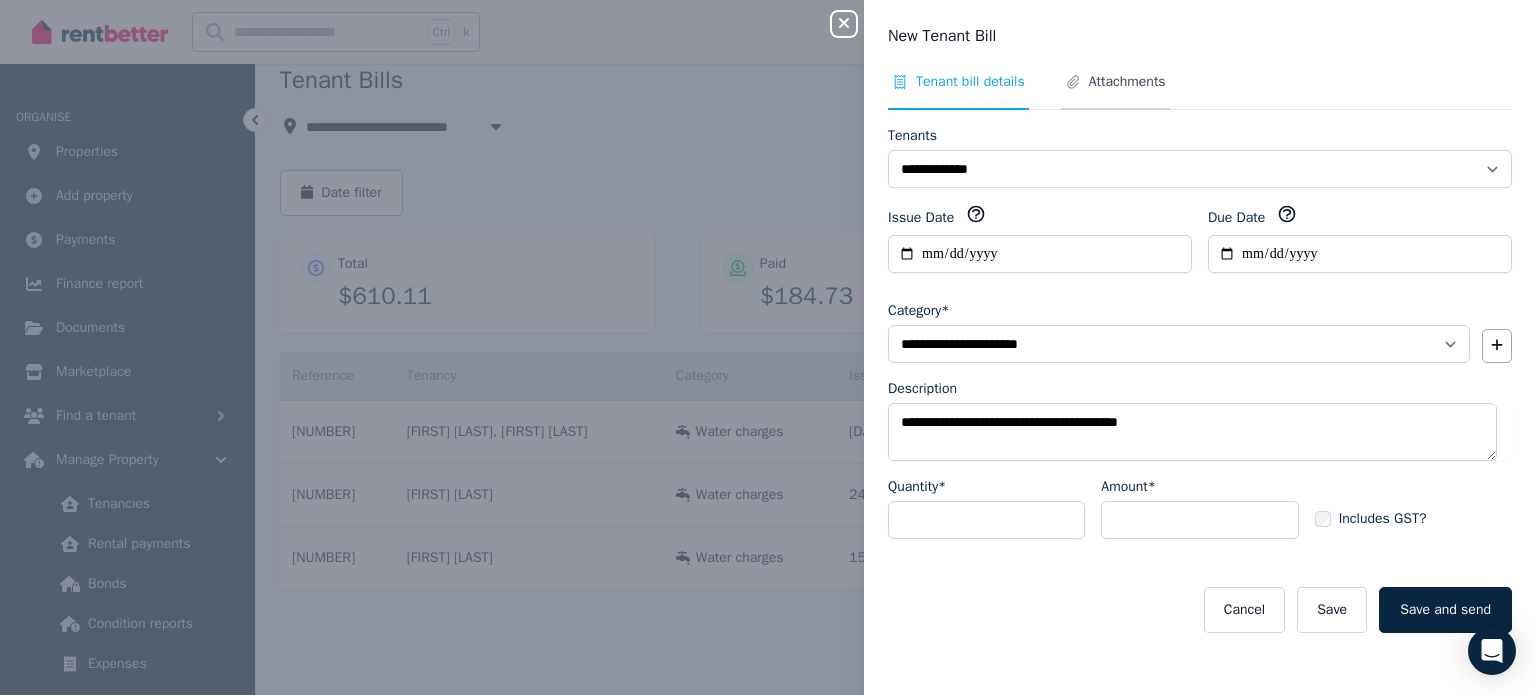 click on "Attachments" at bounding box center (1127, 82) 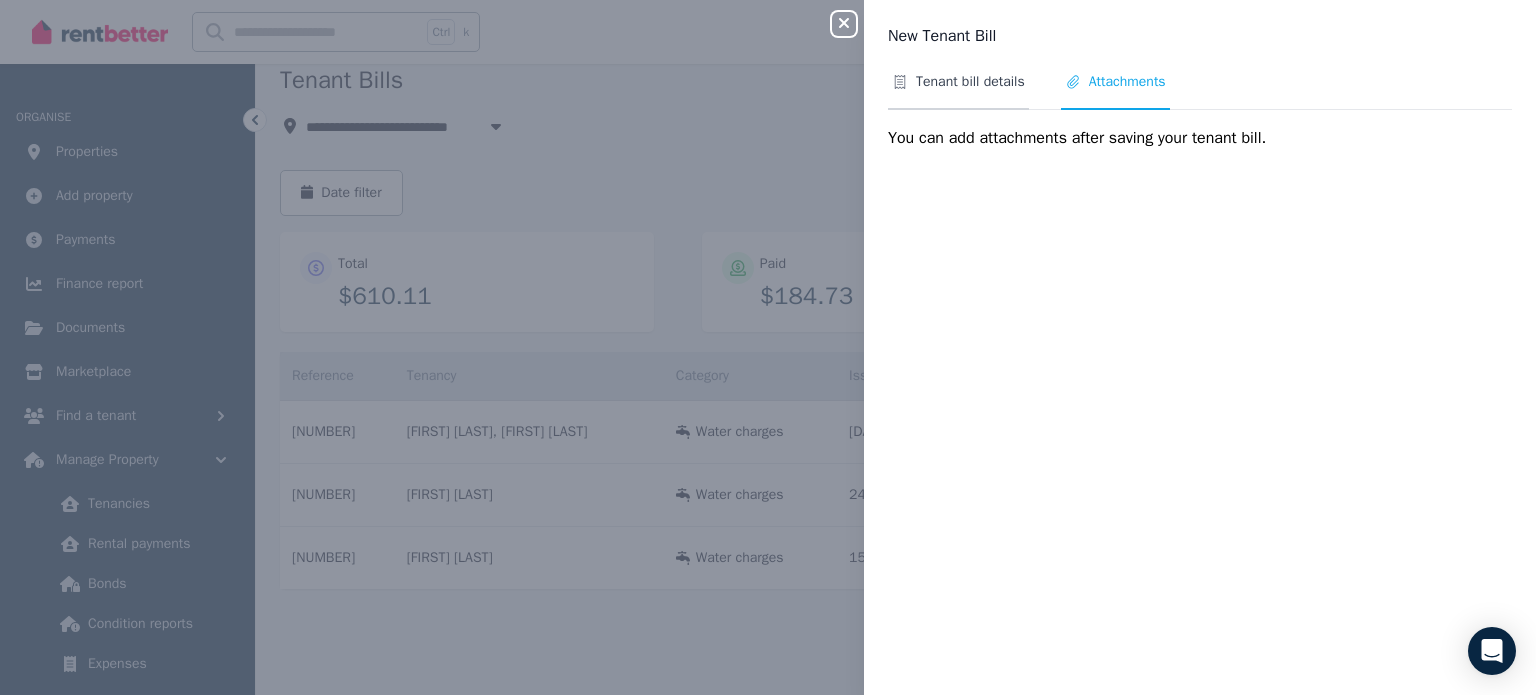 click on "Tenant bill details" at bounding box center (970, 82) 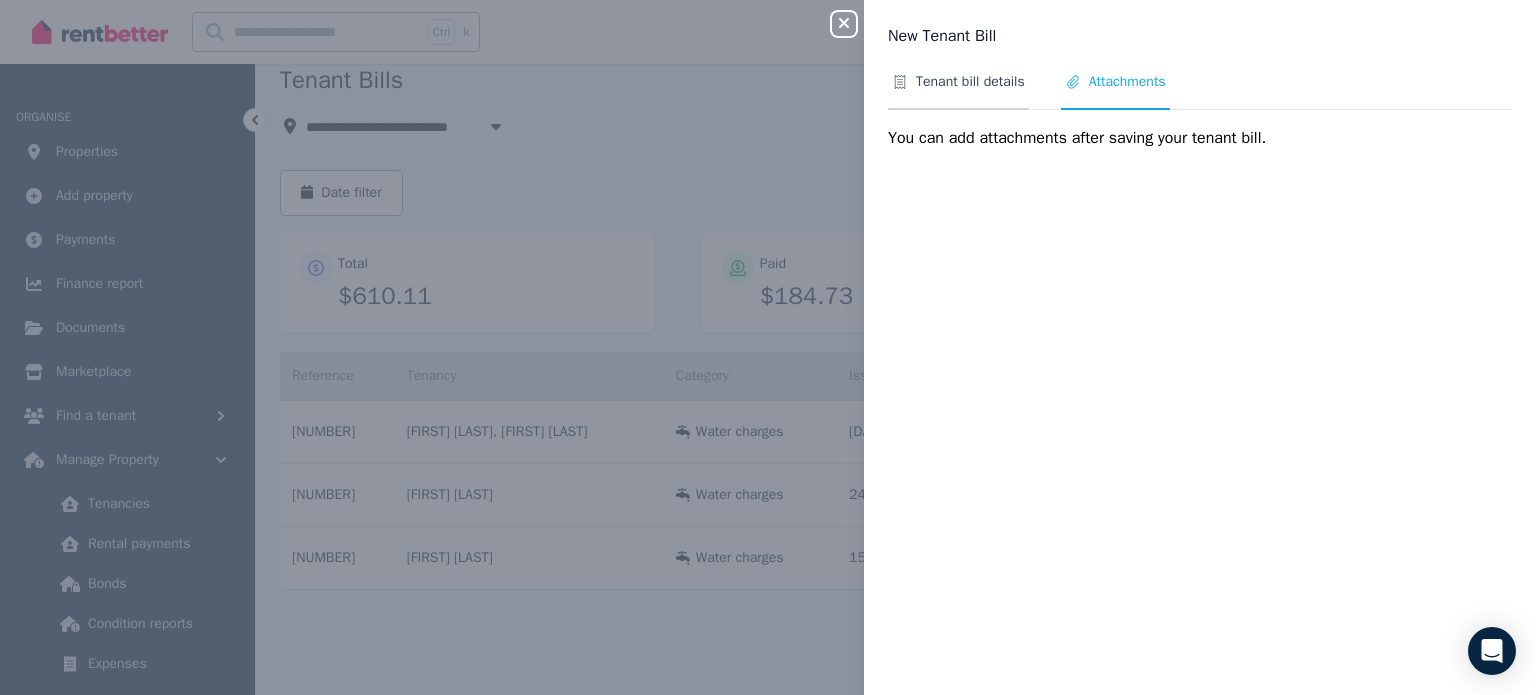 select on "**********" 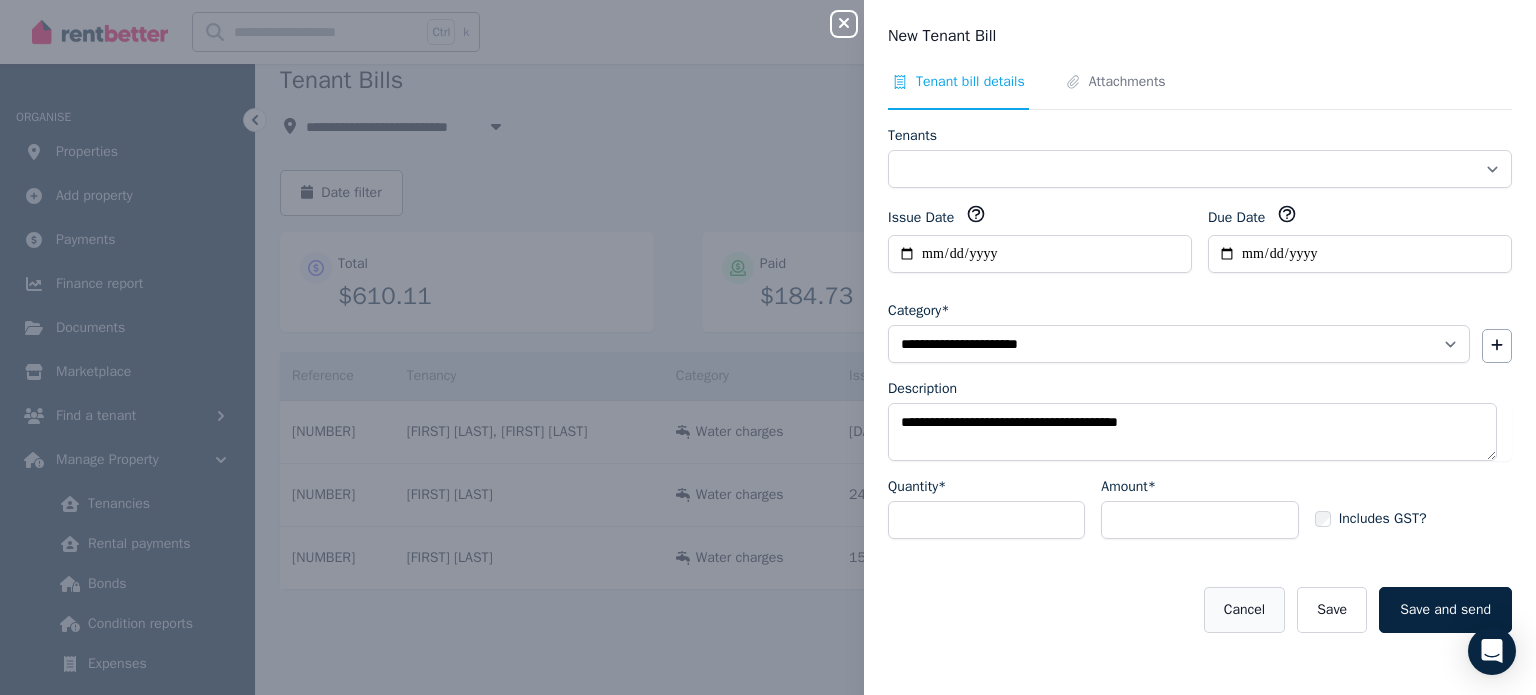select on "**********" 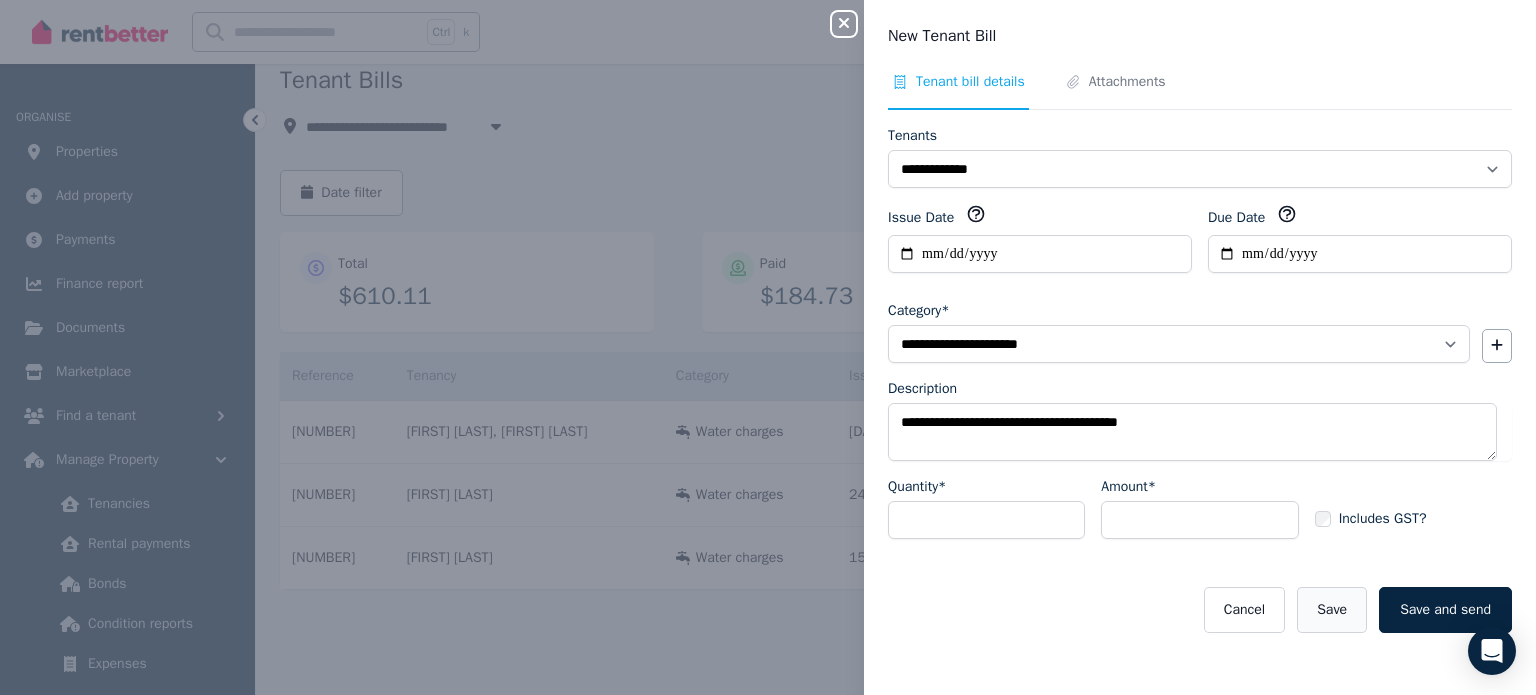 click on "Save" at bounding box center (1332, 610) 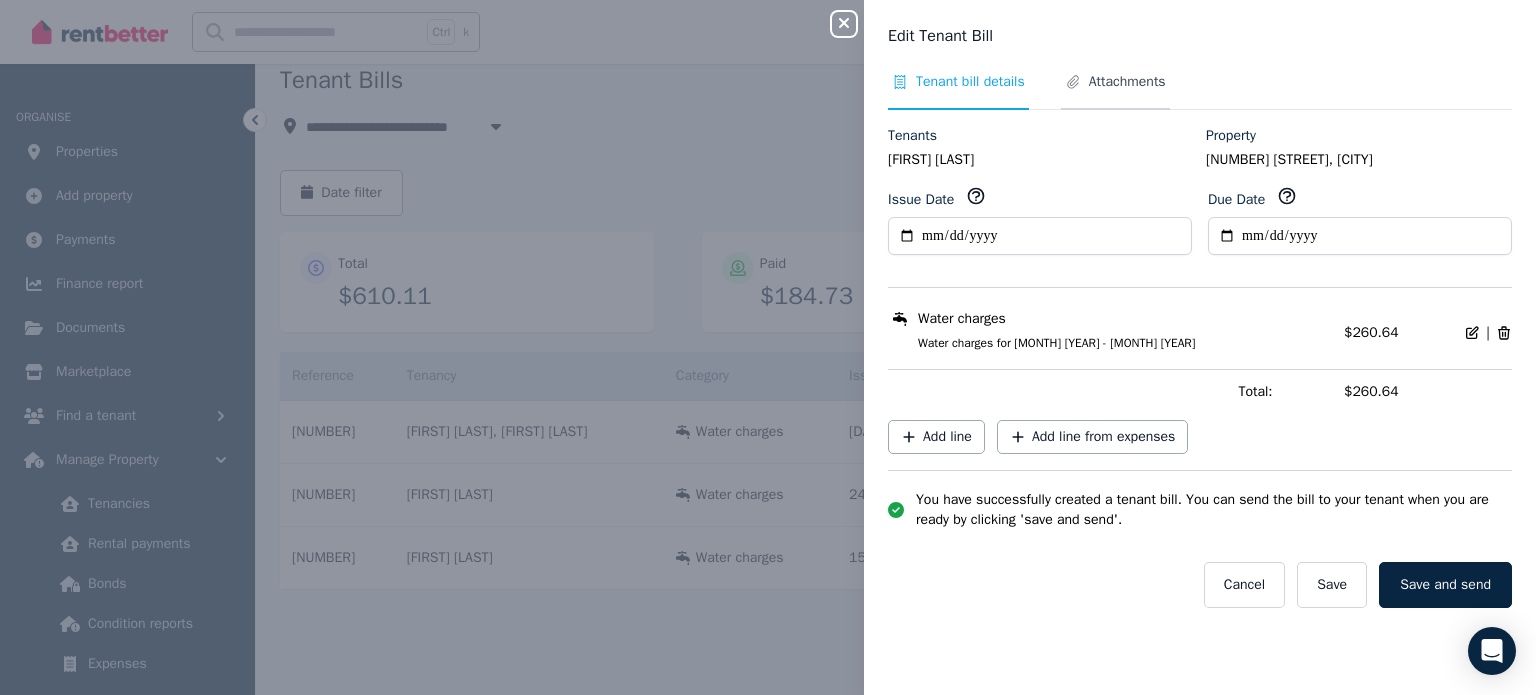 click on "Attachments" at bounding box center [1127, 82] 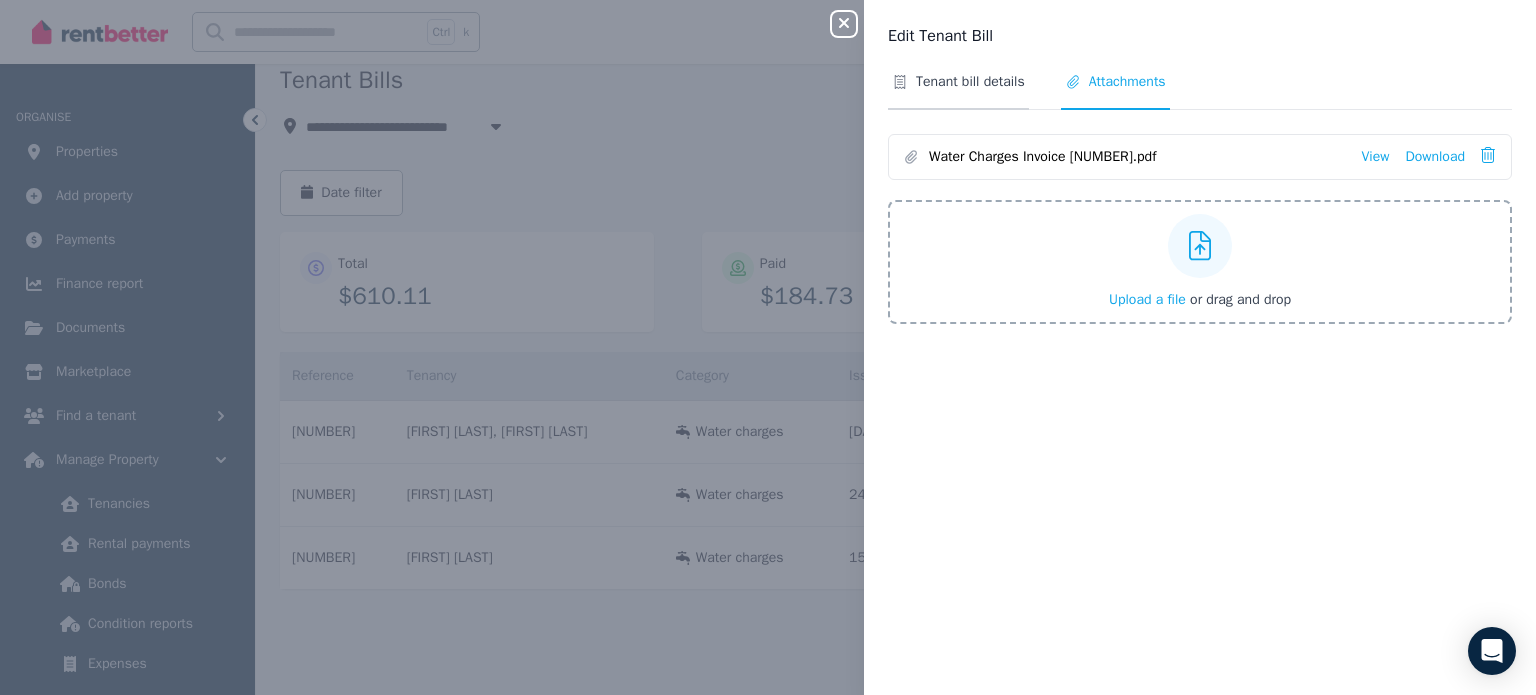 click on "Tenant bill details" at bounding box center [970, 82] 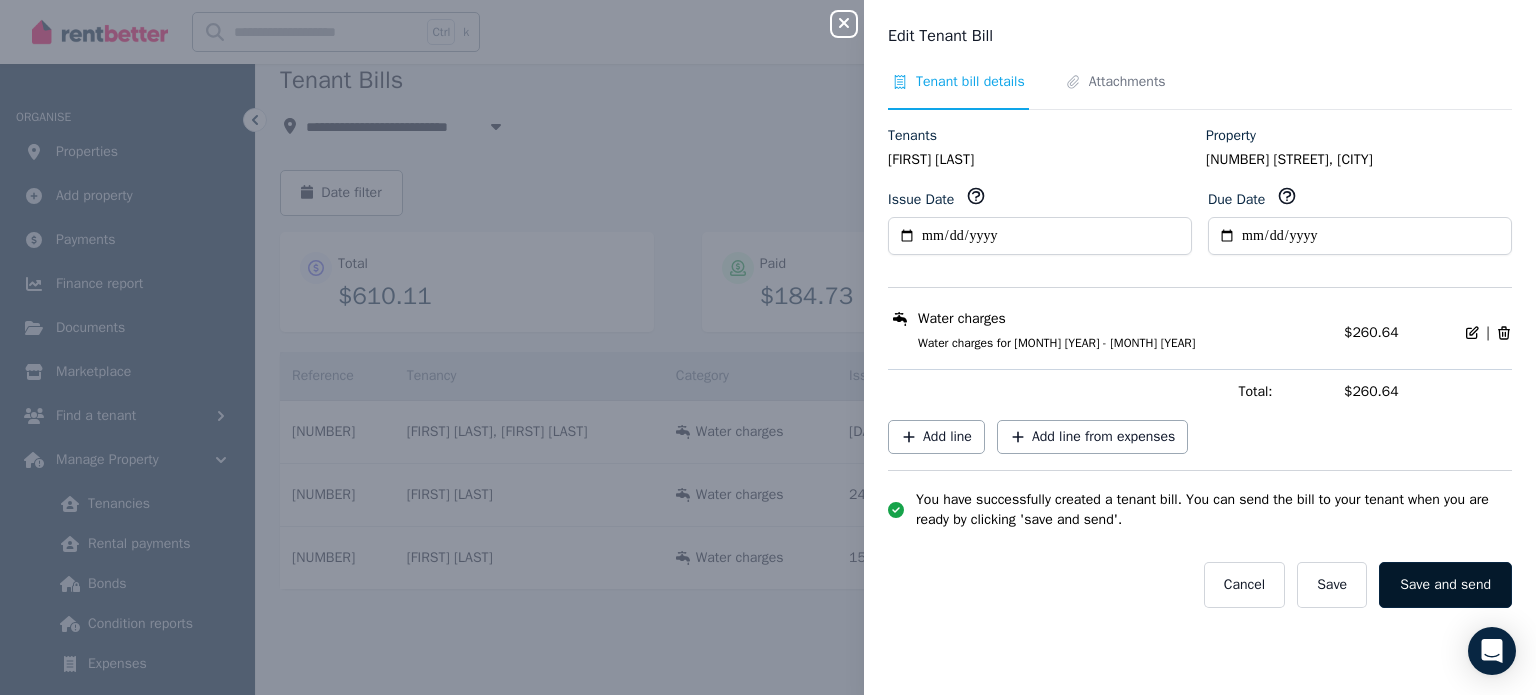 click on "Save and send" at bounding box center (1445, 585) 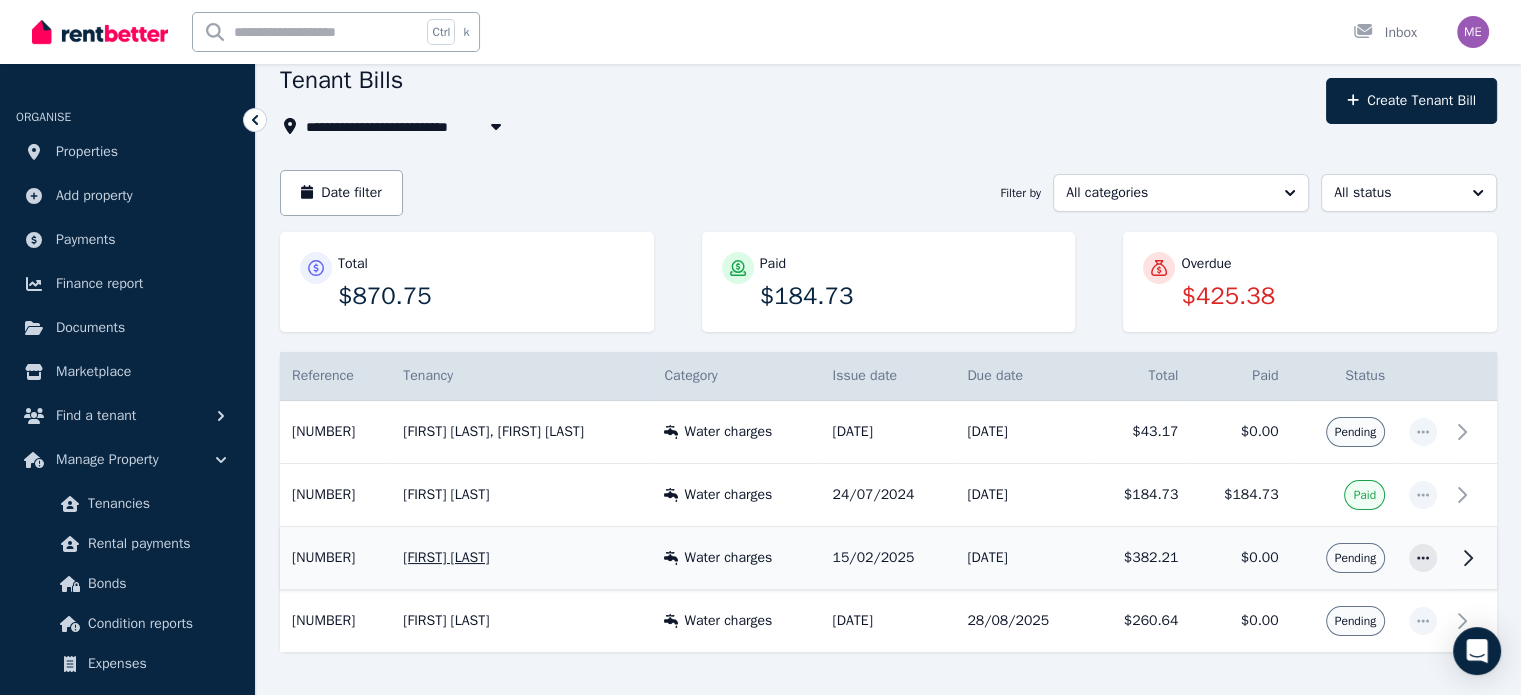 click 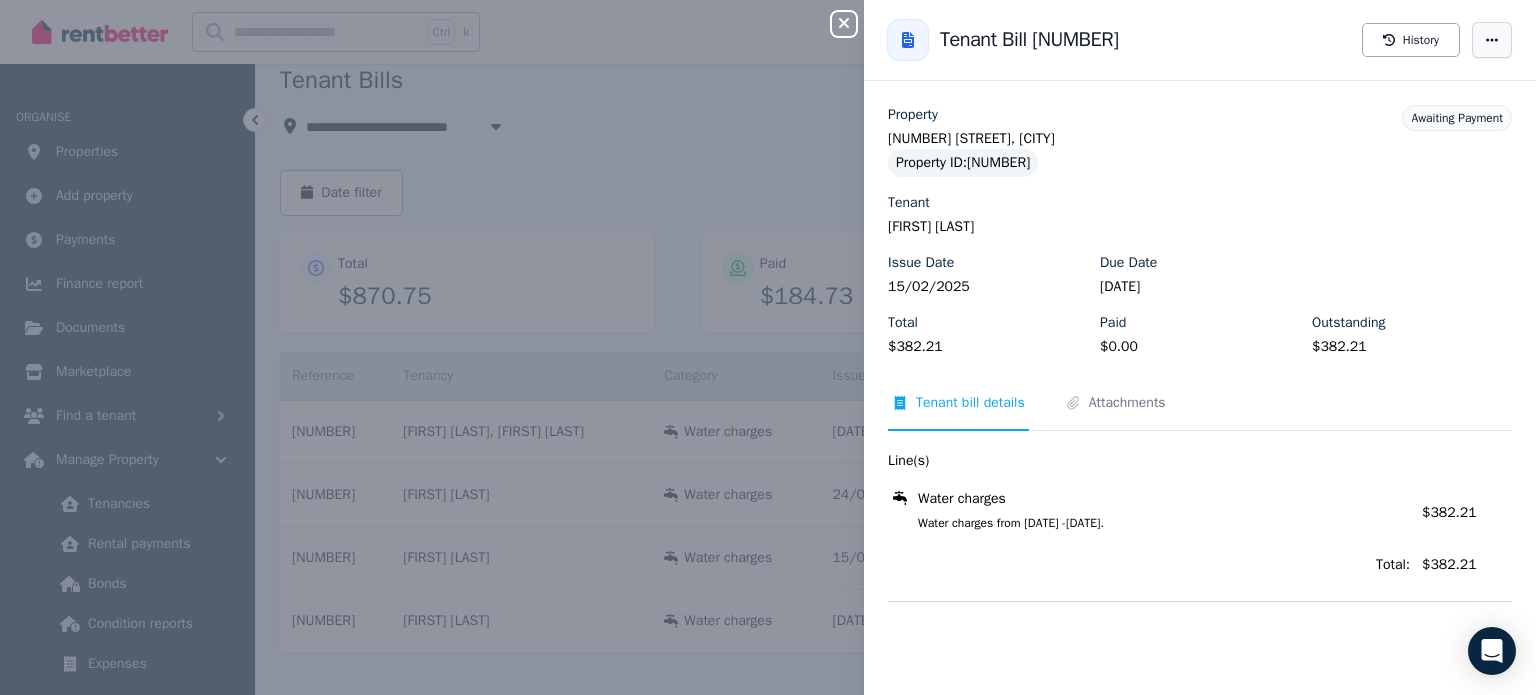 click 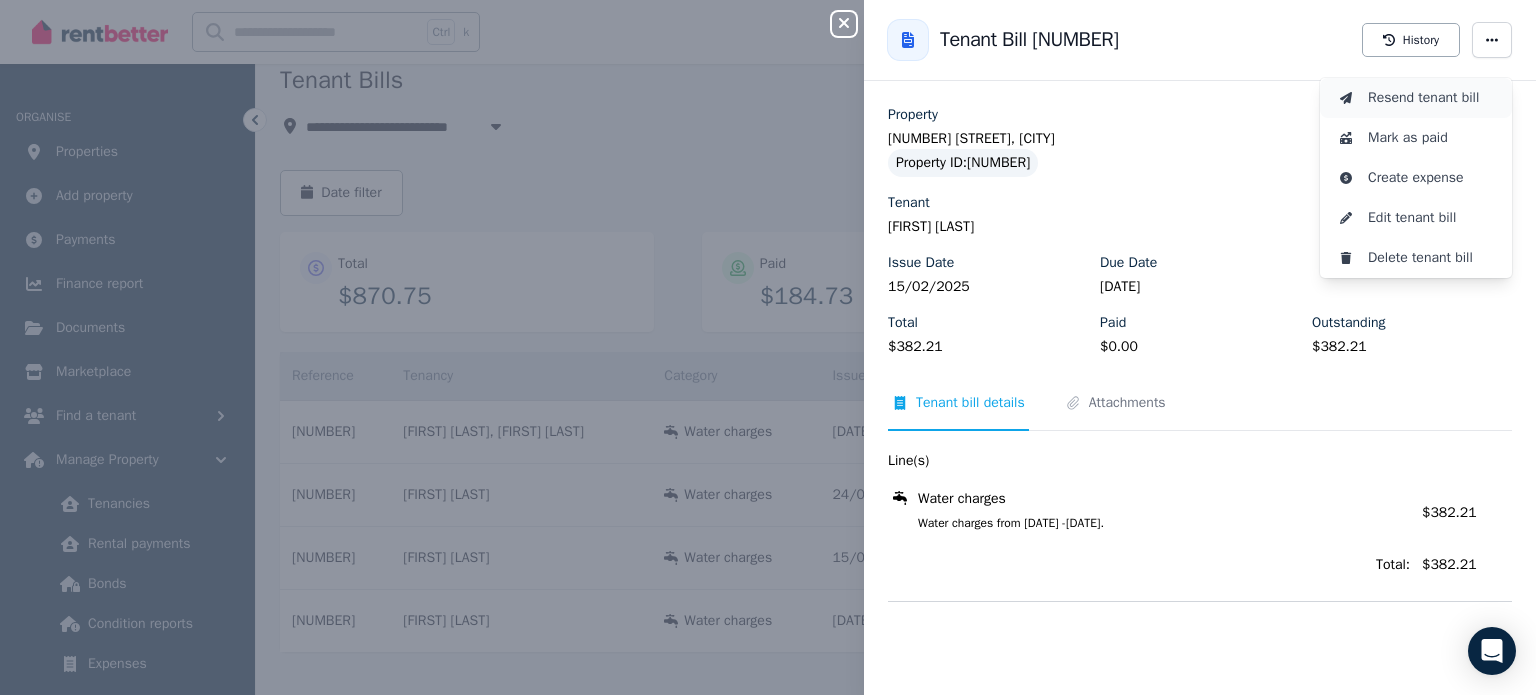 click on "Resend tenant bill" at bounding box center (1432, 98) 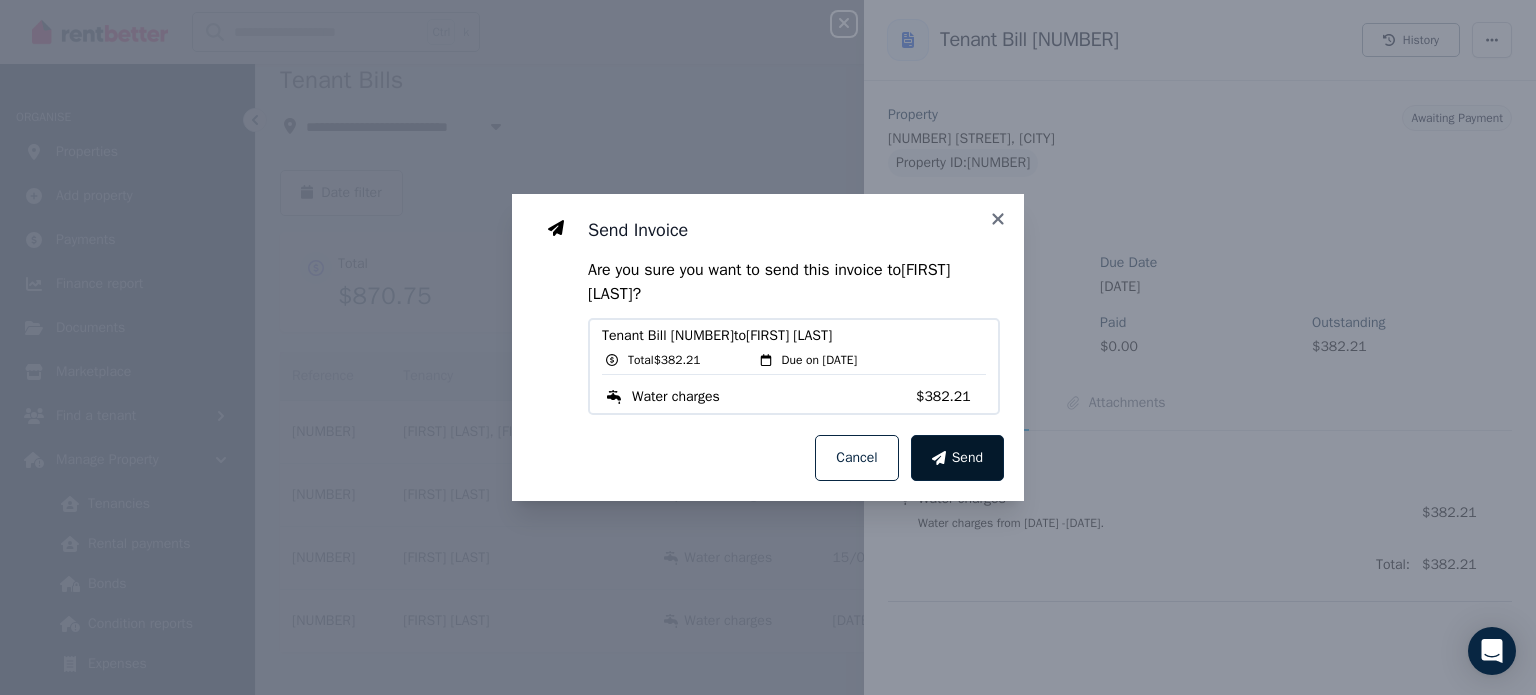 click on "Send" at bounding box center (967, 458) 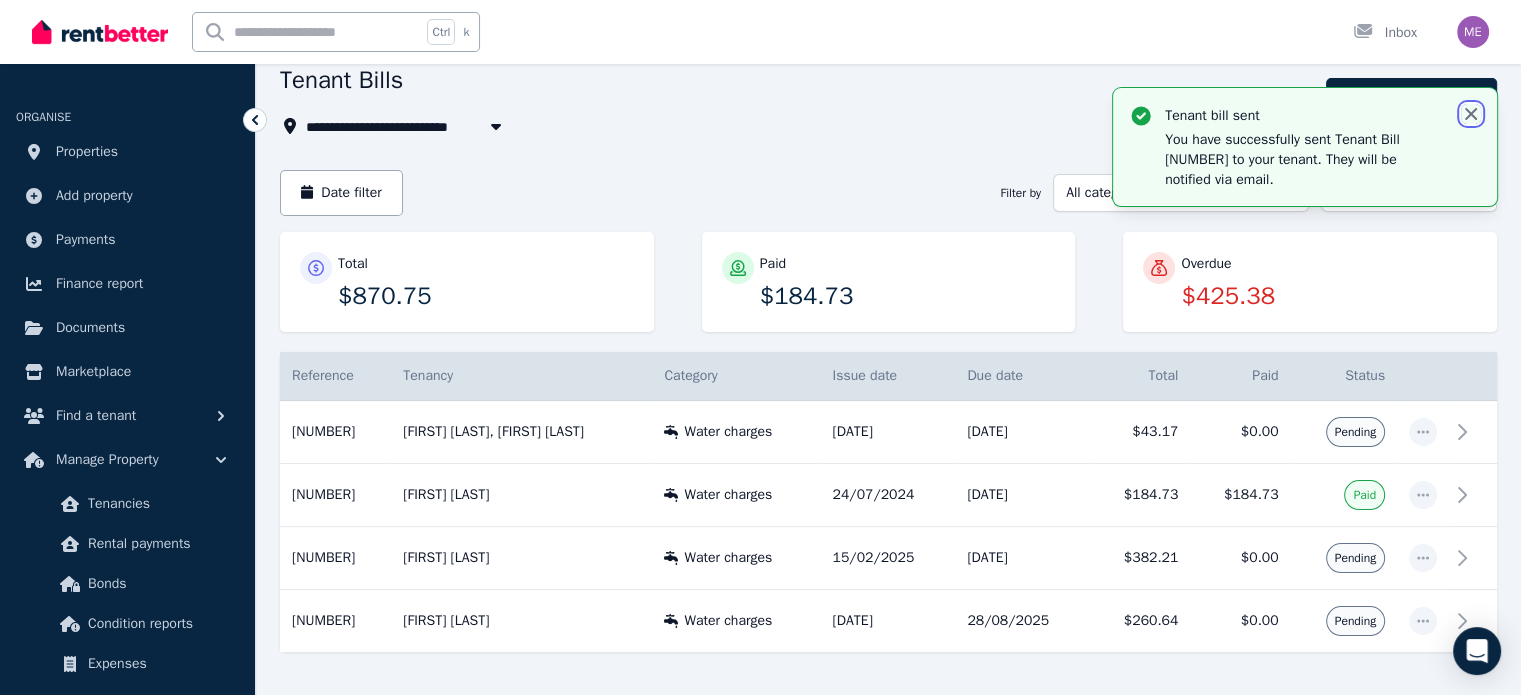 click 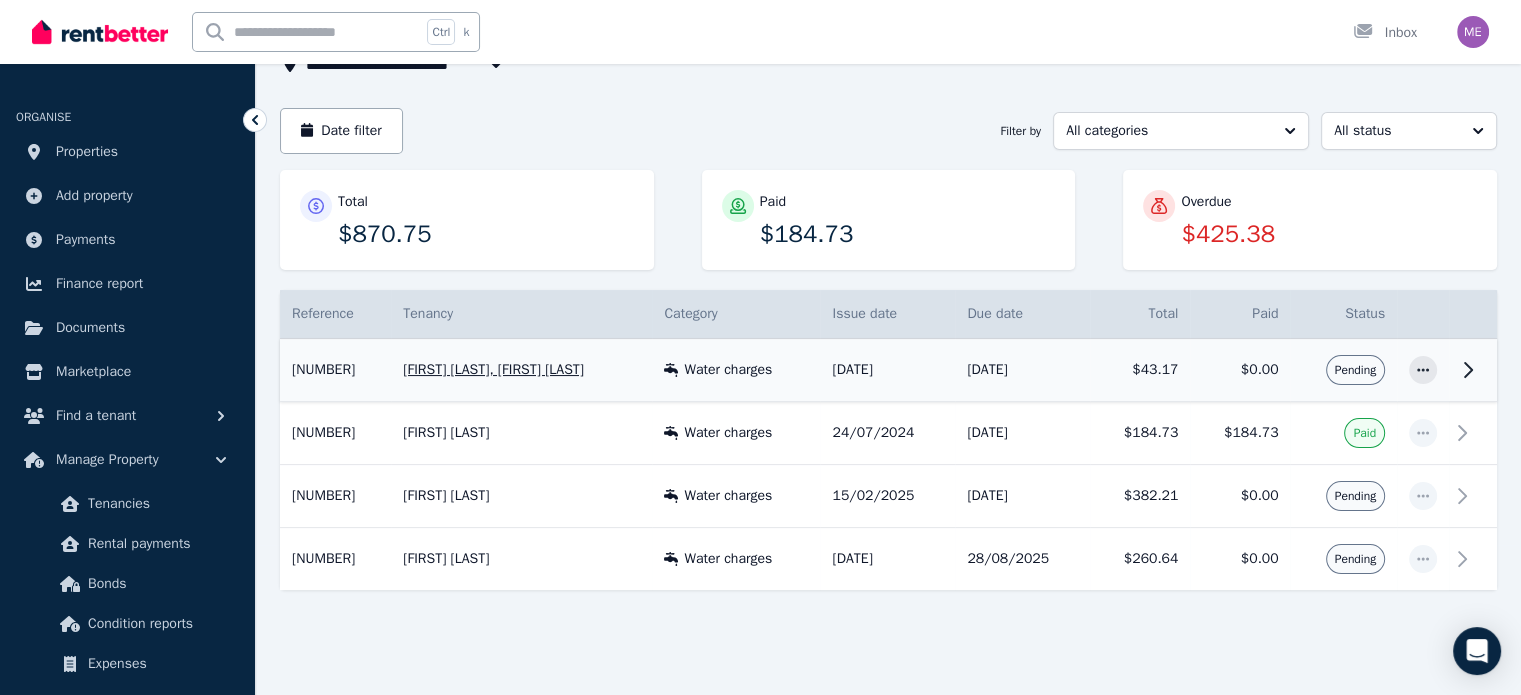 scroll, scrollTop: 0, scrollLeft: 0, axis: both 